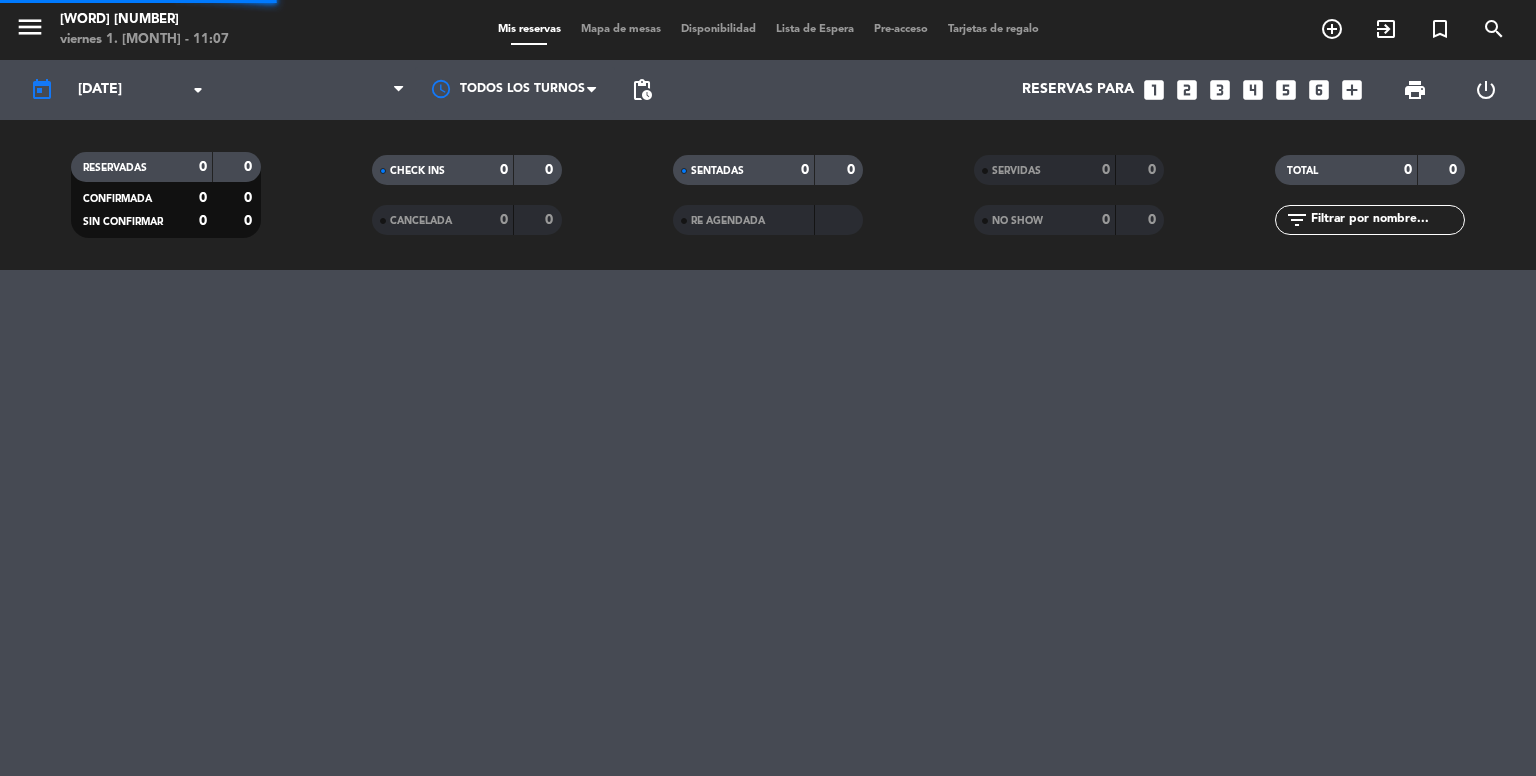 scroll, scrollTop: 0, scrollLeft: 0, axis: both 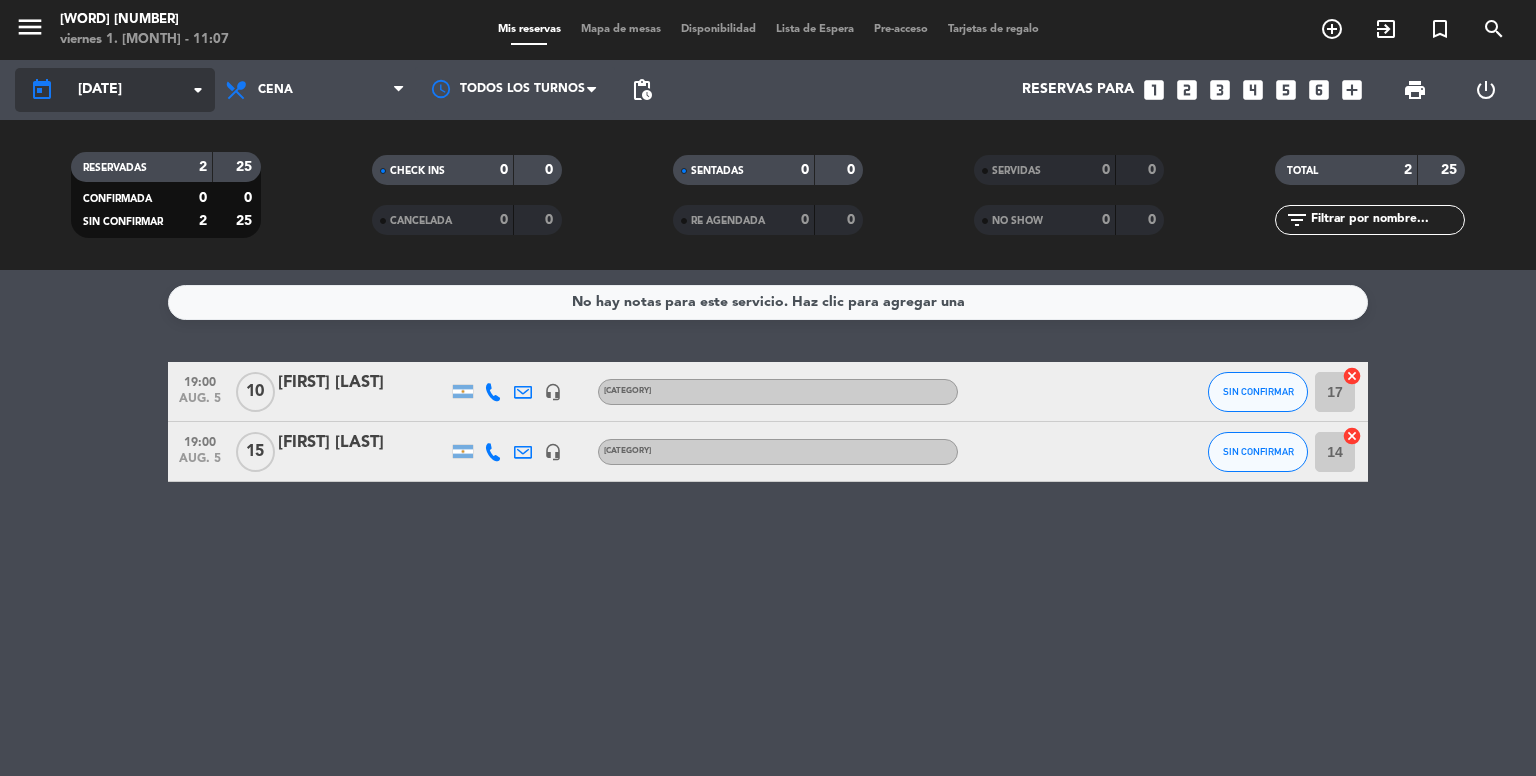 click on "[DATE]" 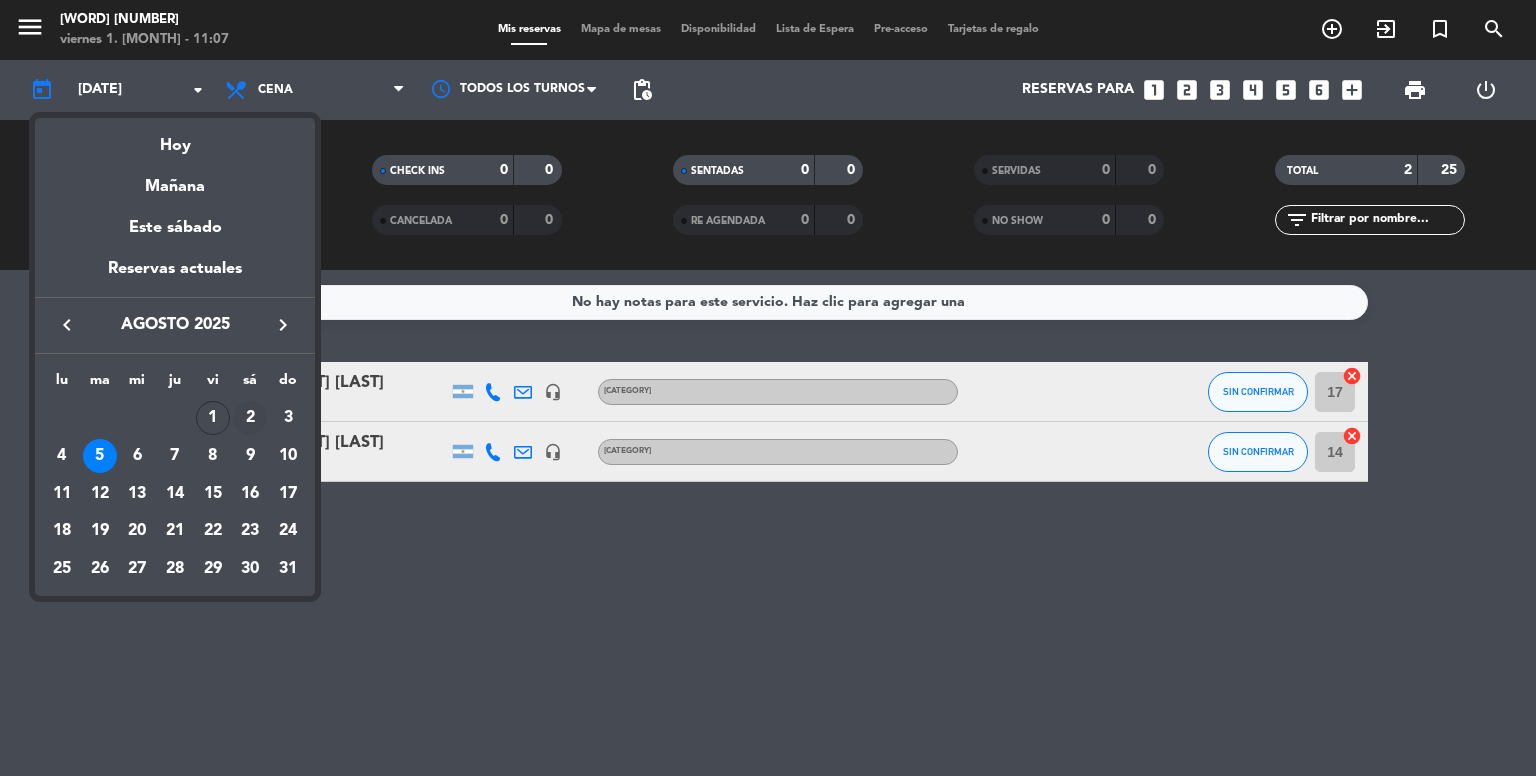 click on "2" at bounding box center (250, 418) 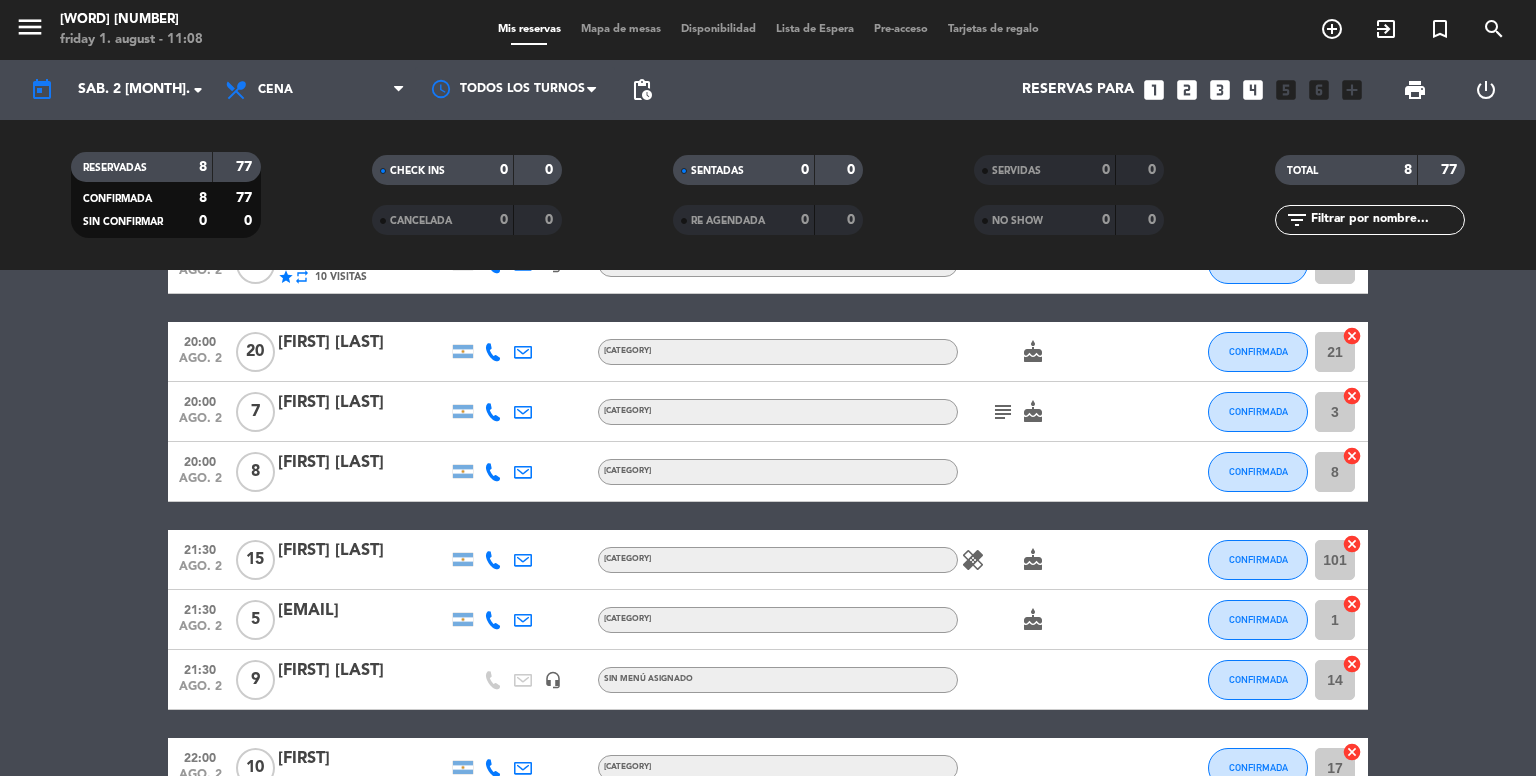 scroll, scrollTop: 0, scrollLeft: 0, axis: both 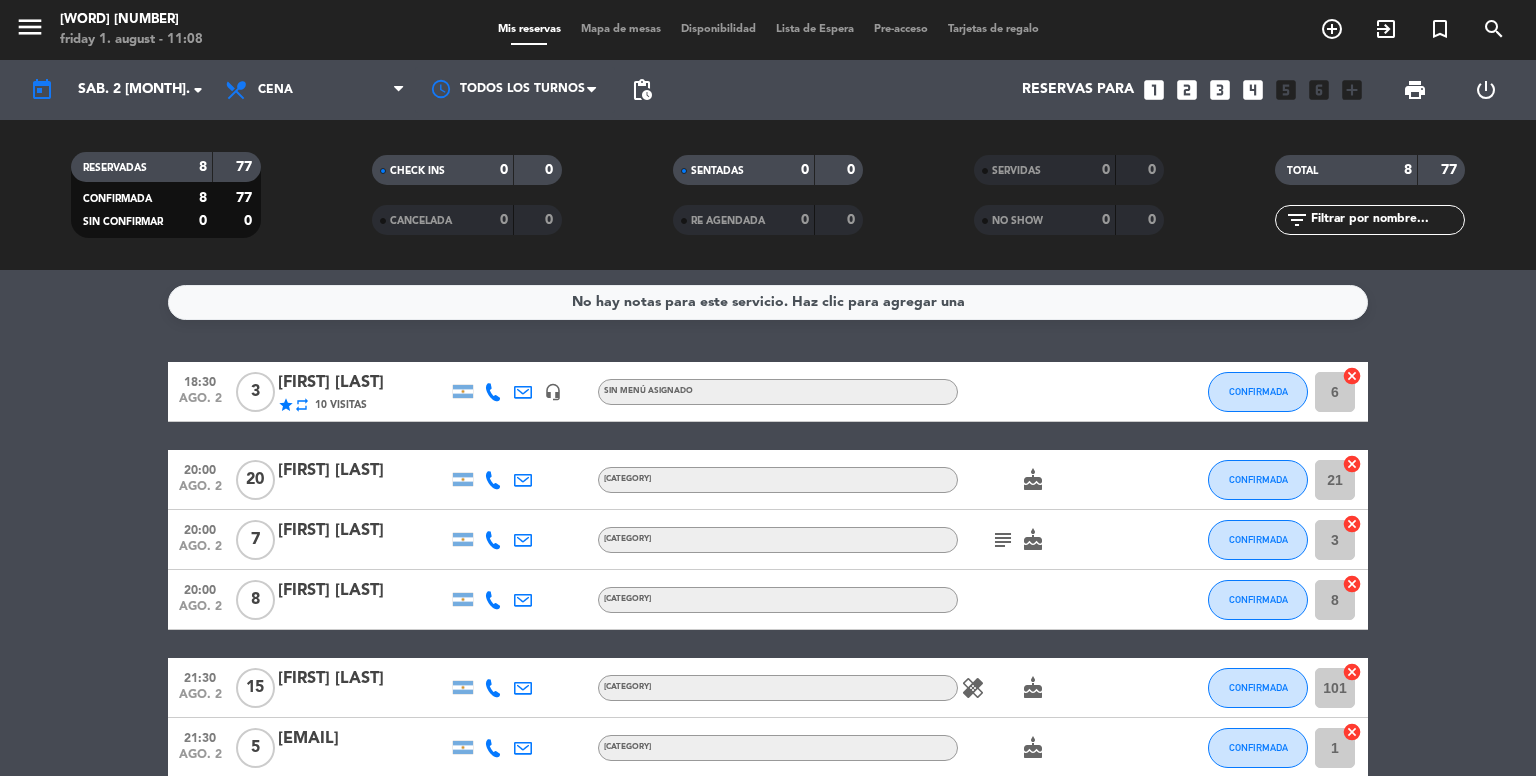 click on "looks_5" at bounding box center [1286, 90] 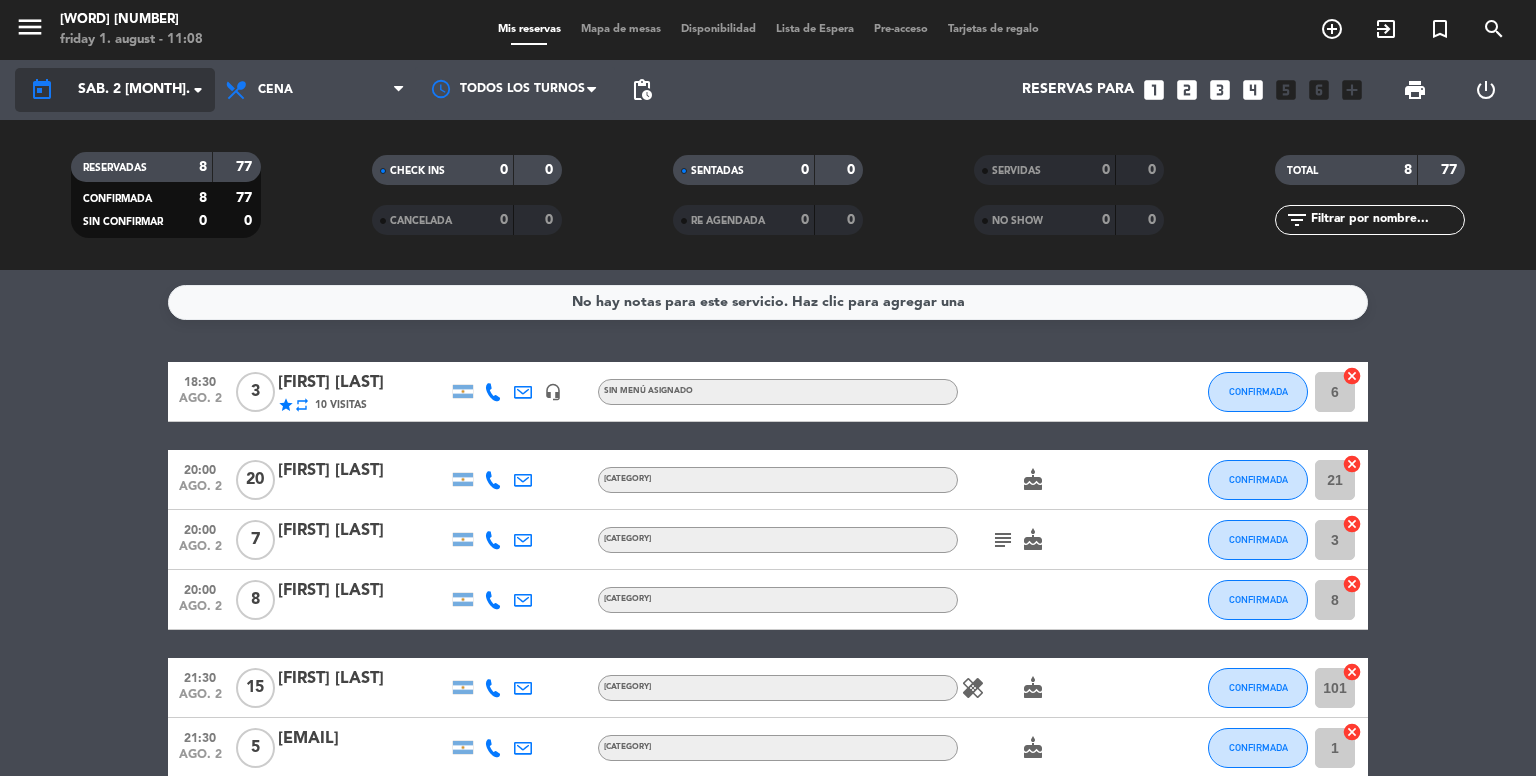 click on "today" 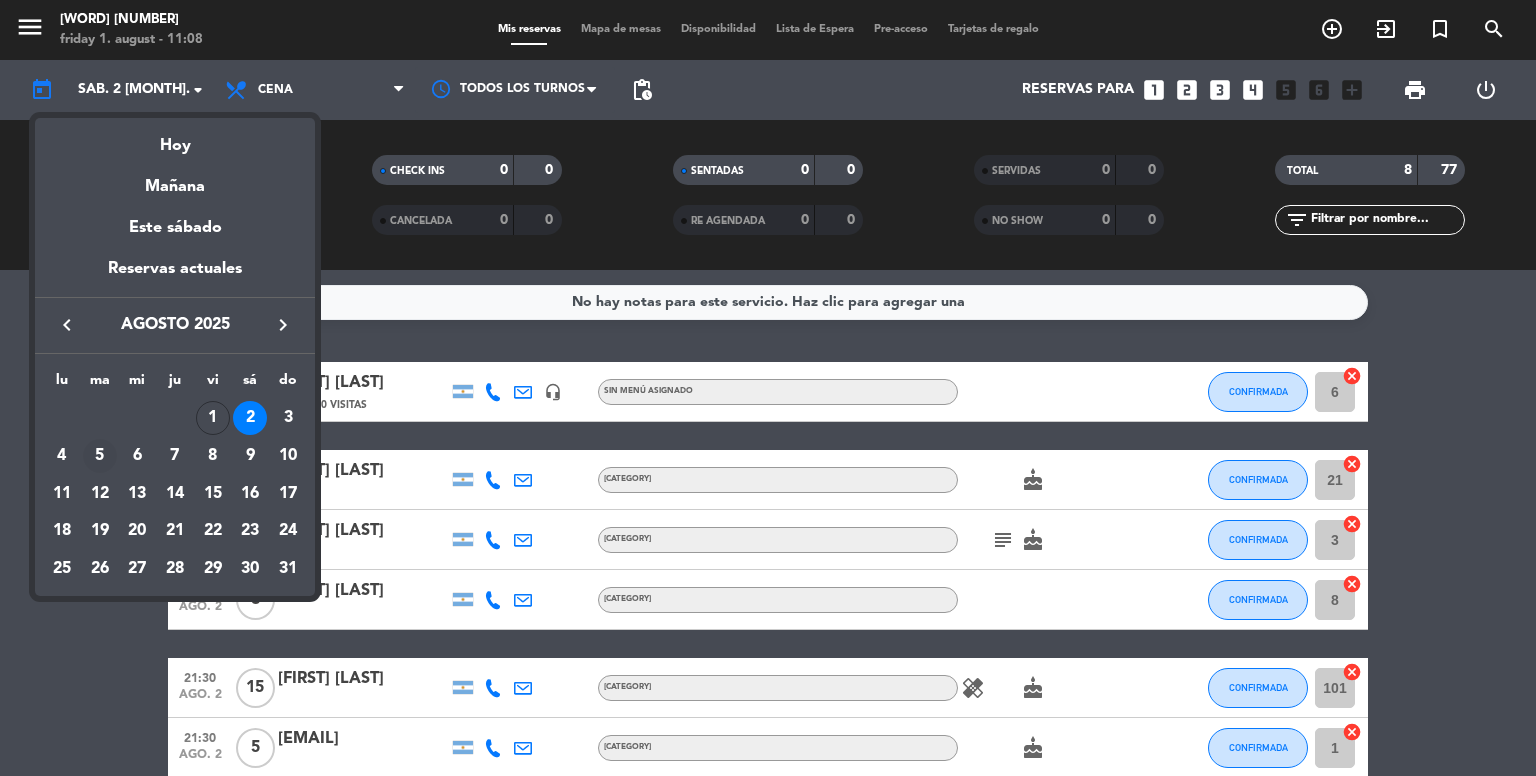 click on "5" at bounding box center [100, 456] 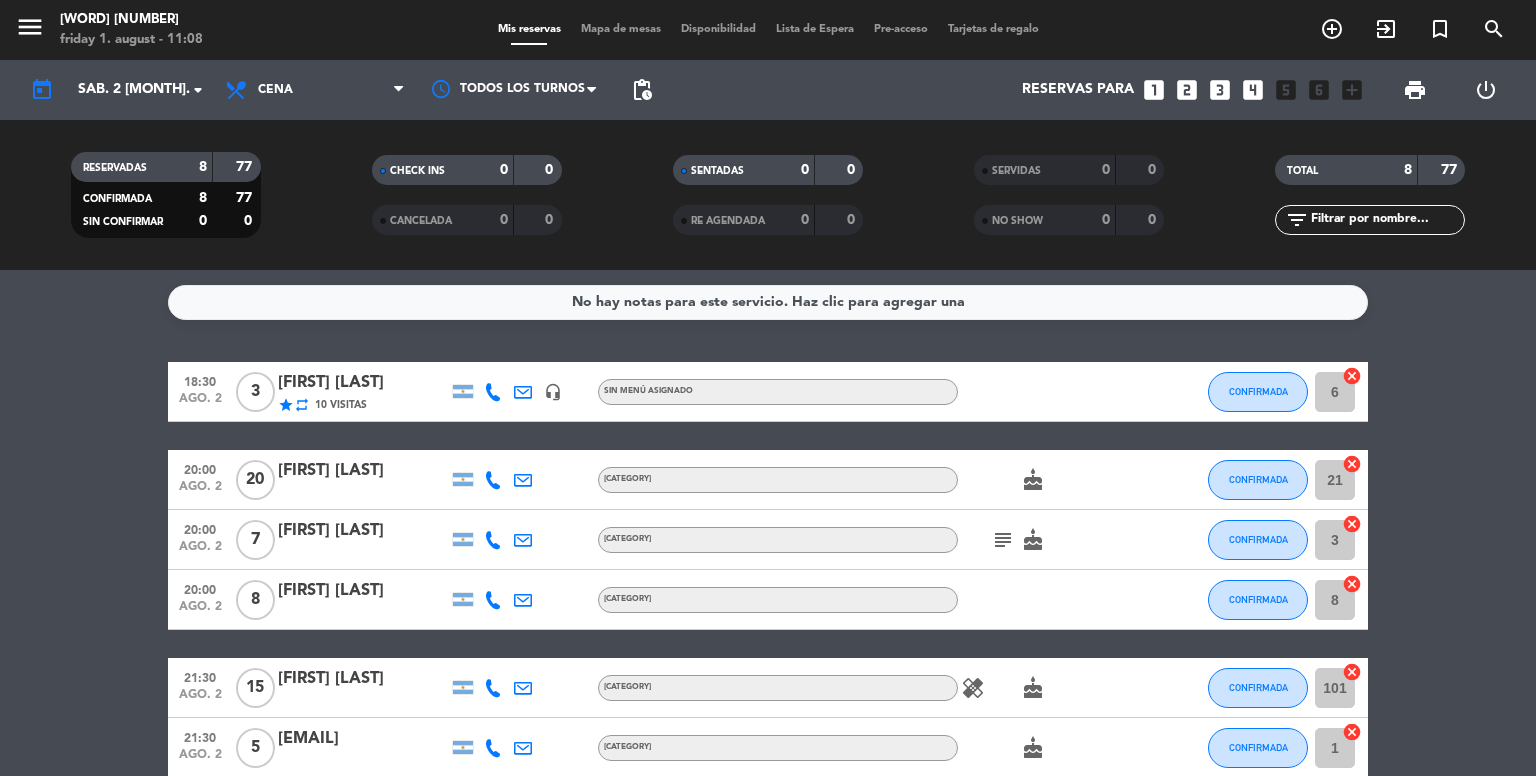 type on "[DATE]" 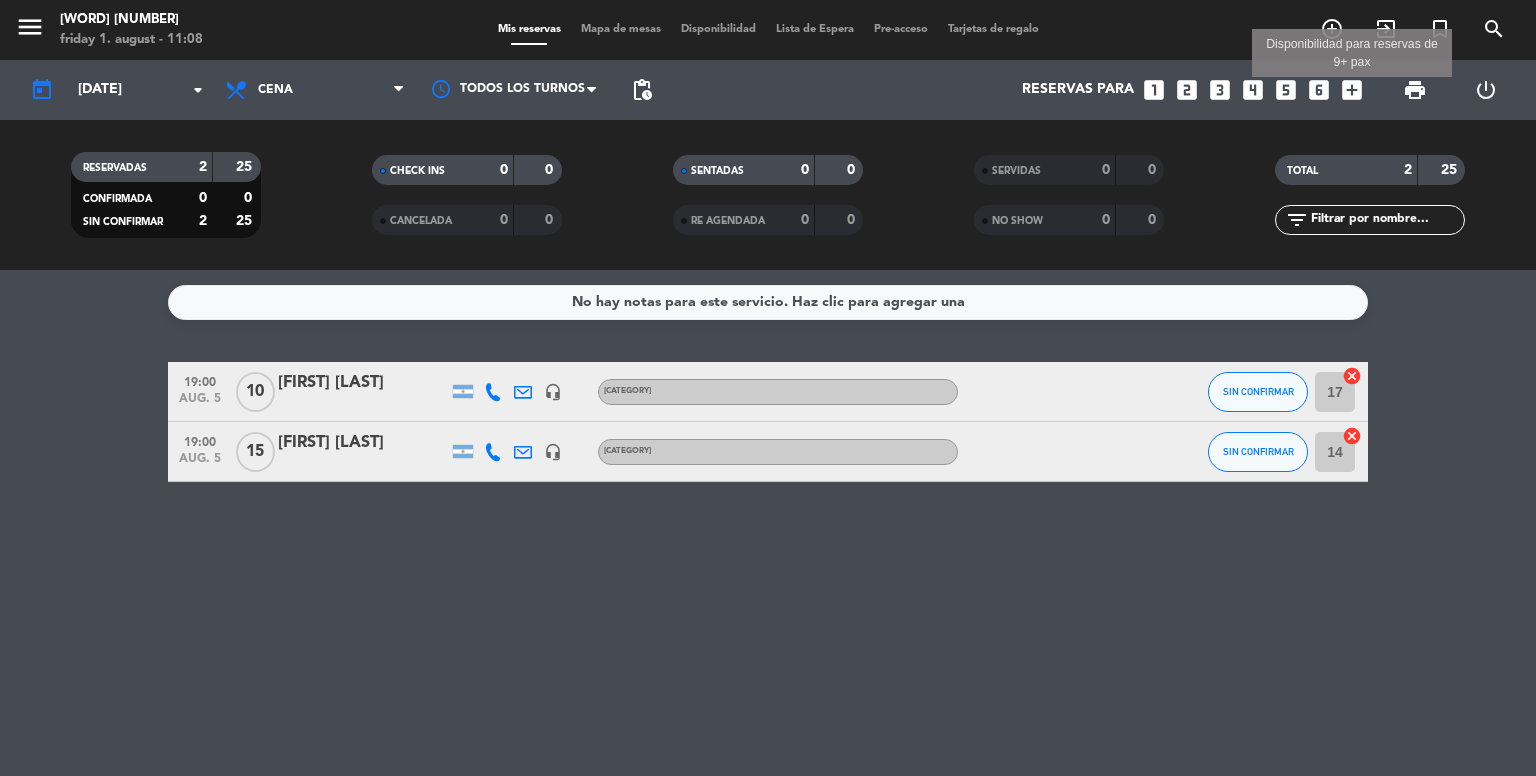 click on "add_box" at bounding box center (1352, 90) 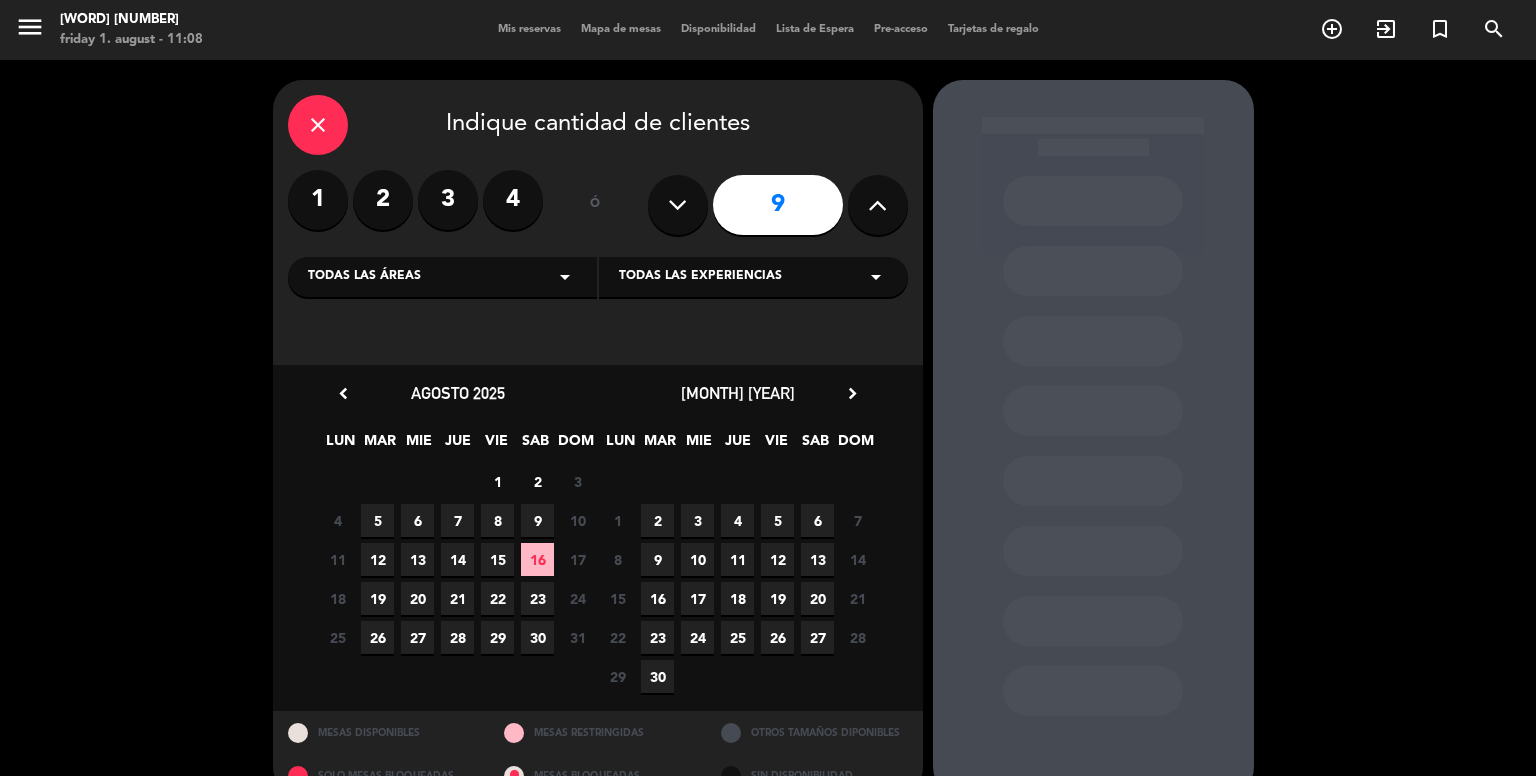 click on "close" at bounding box center [318, 125] 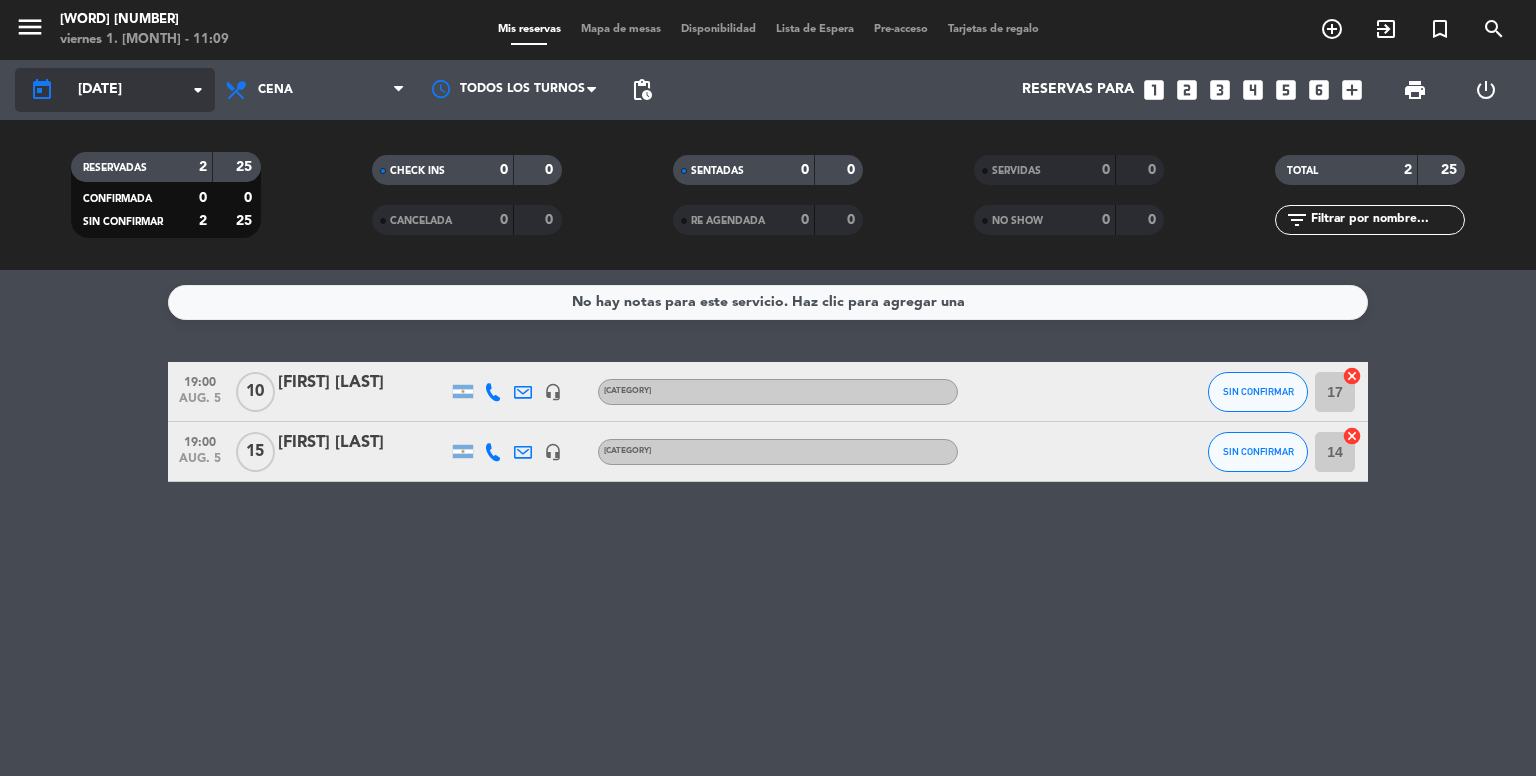 click on "[DATE]" 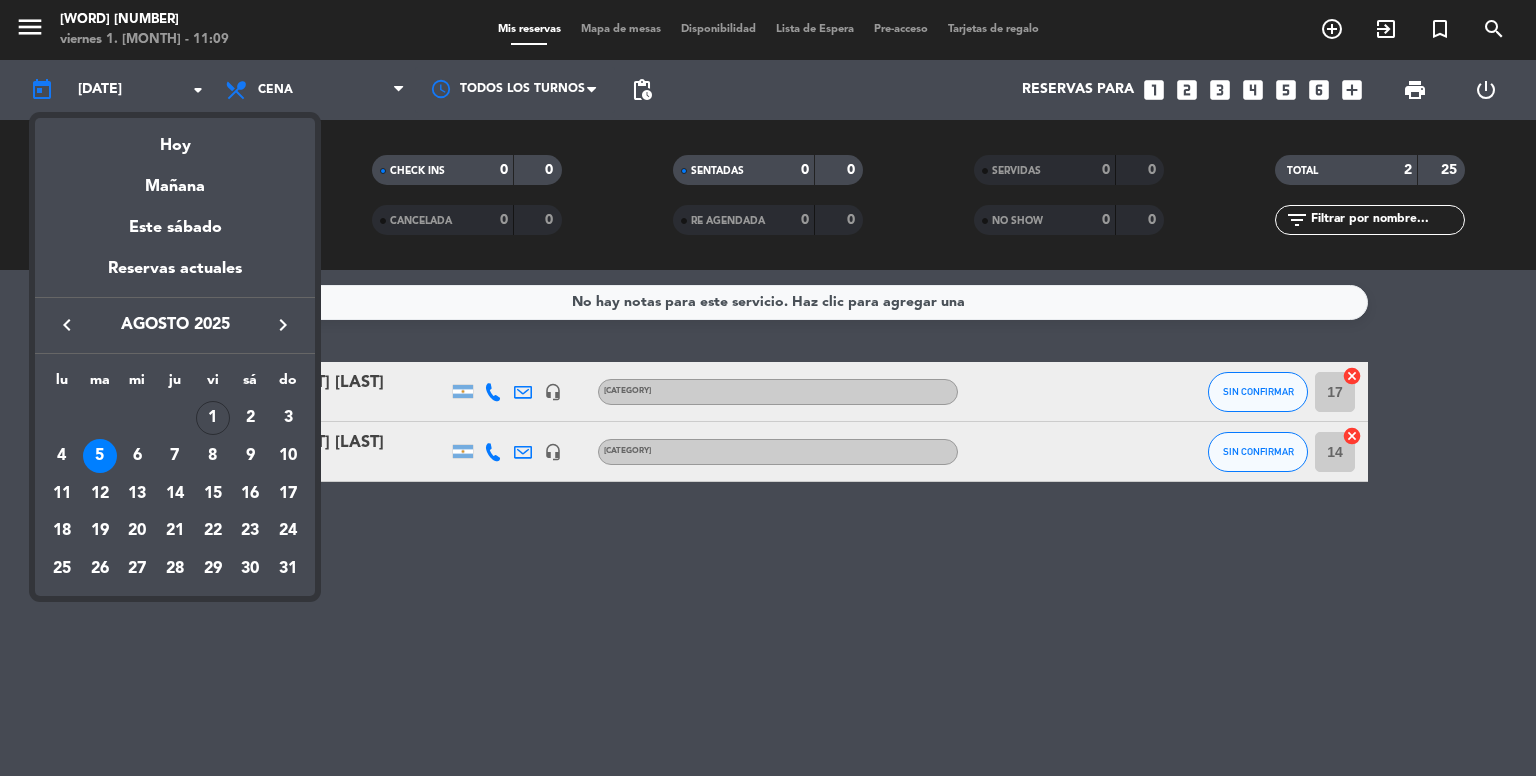 click on "6" at bounding box center (137, 456) 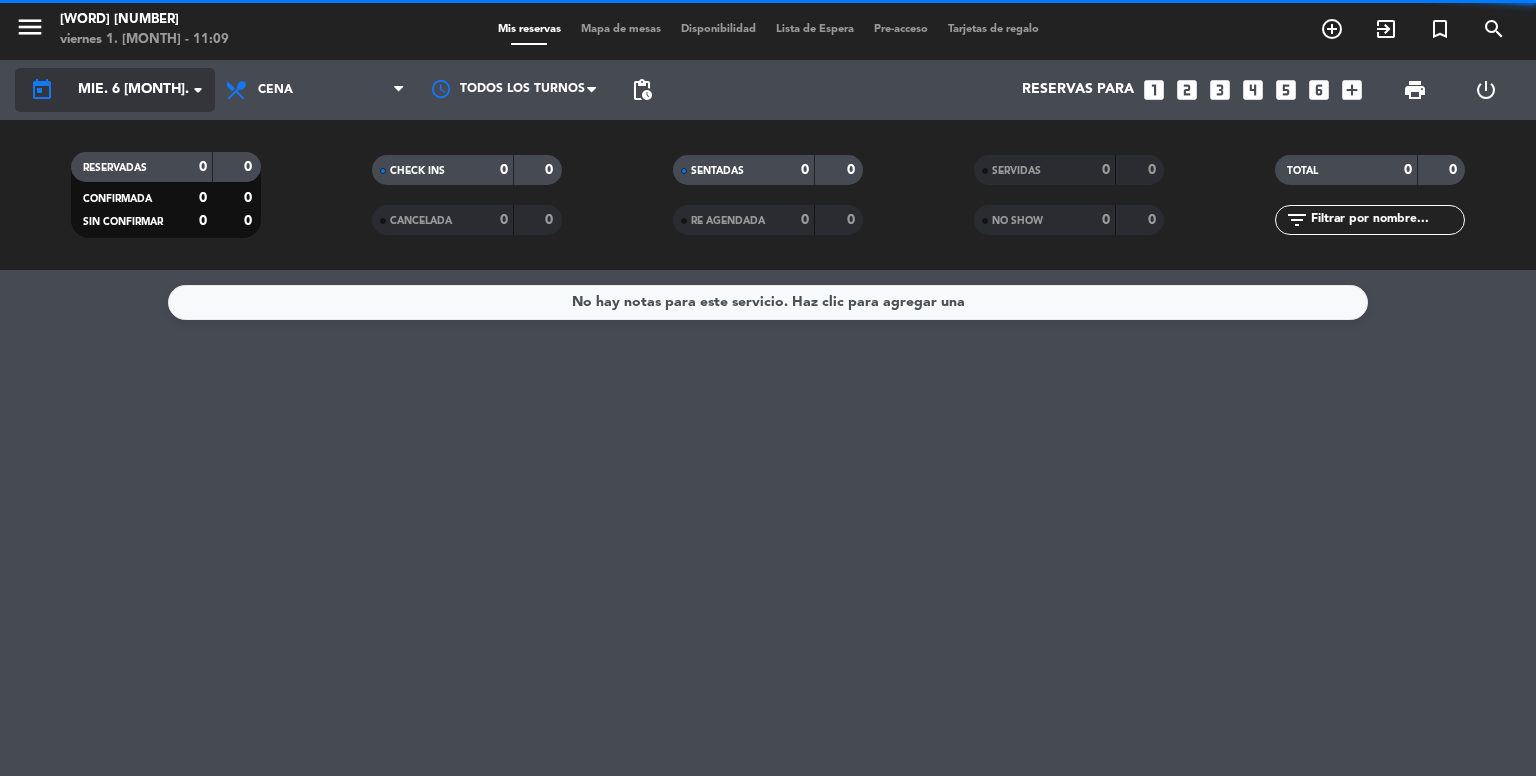 click on "mié. 6 [MONTH]." 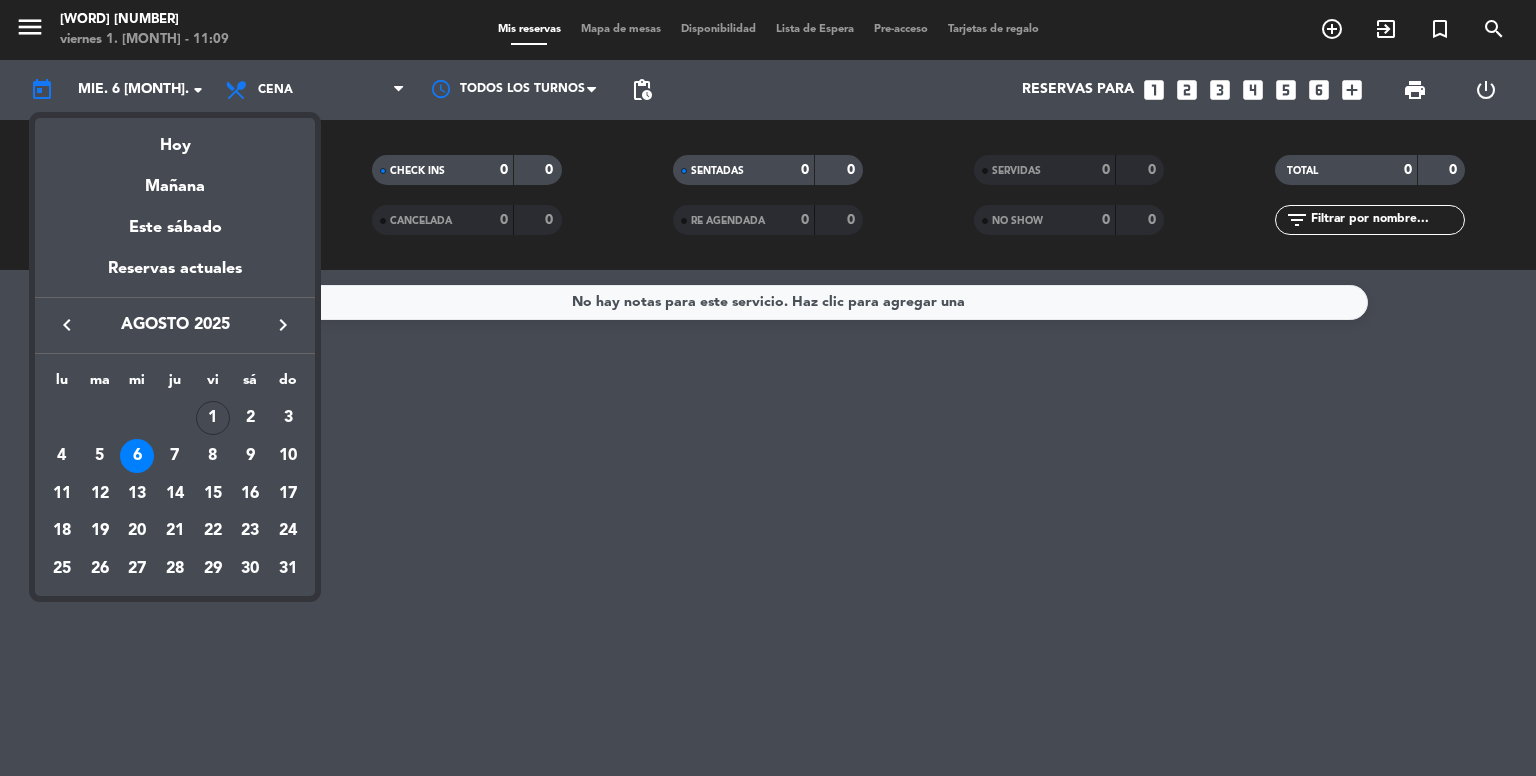 click on "5" at bounding box center [100, 456] 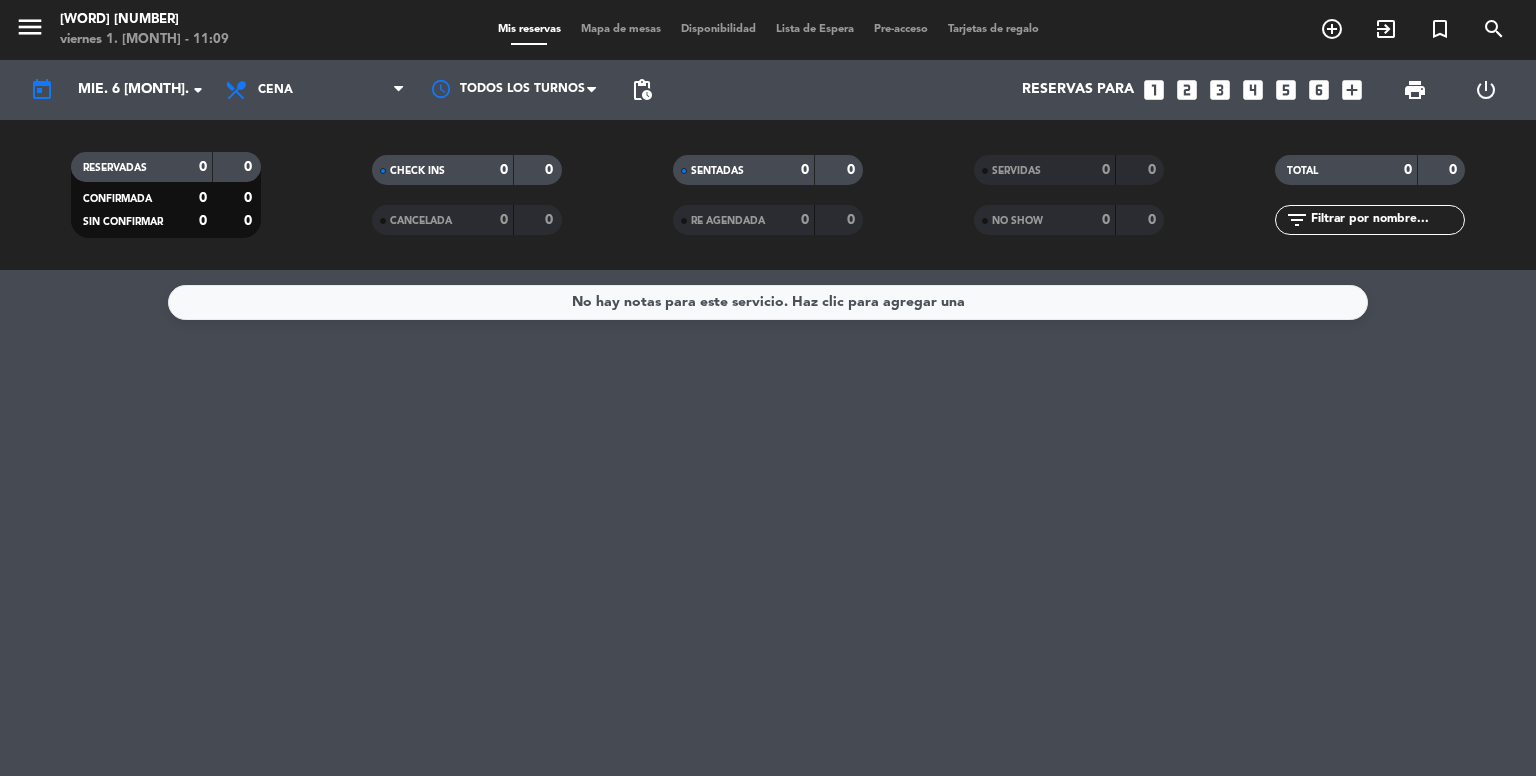 type on "[DATE]" 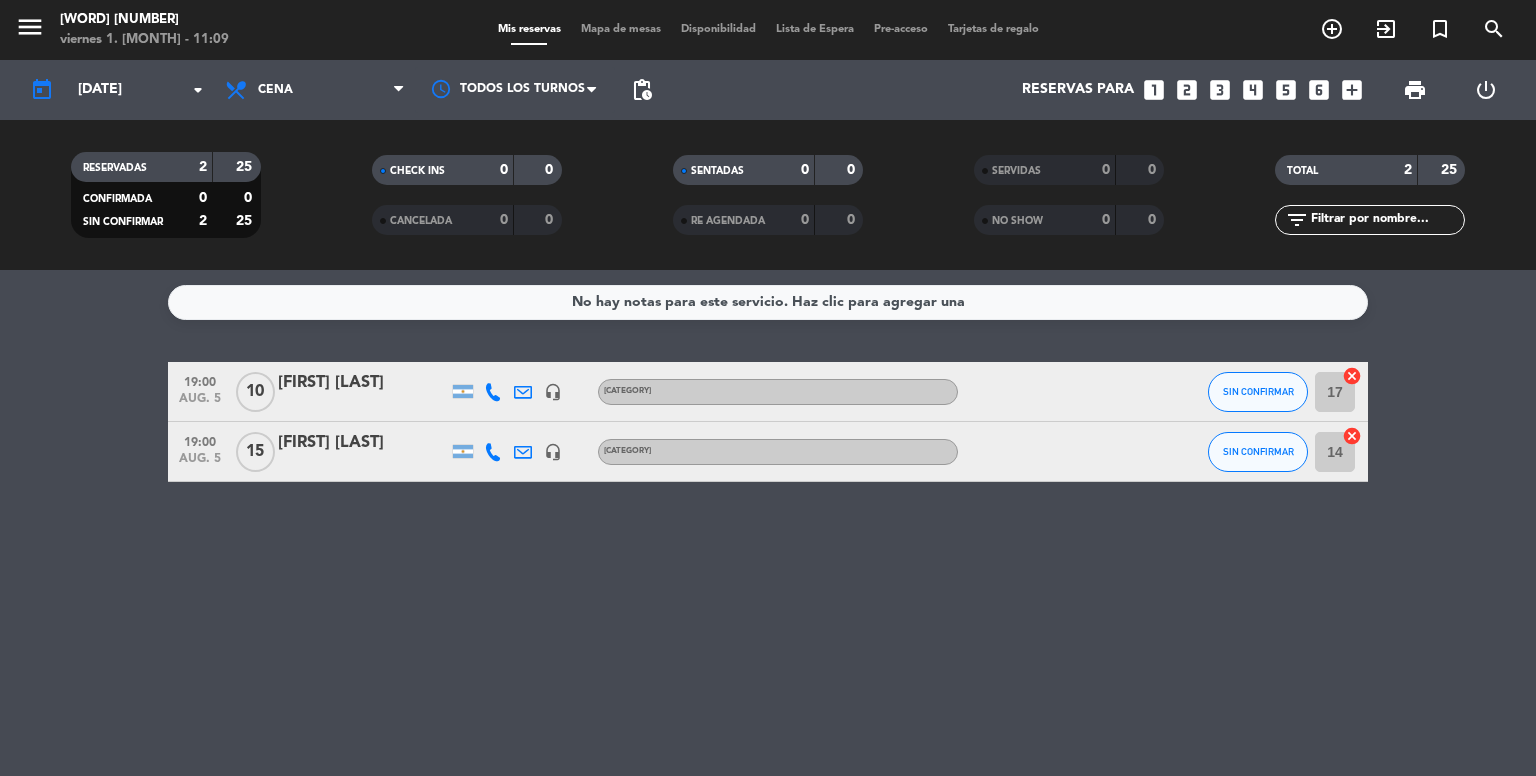 click on "looks_6" at bounding box center (1319, 90) 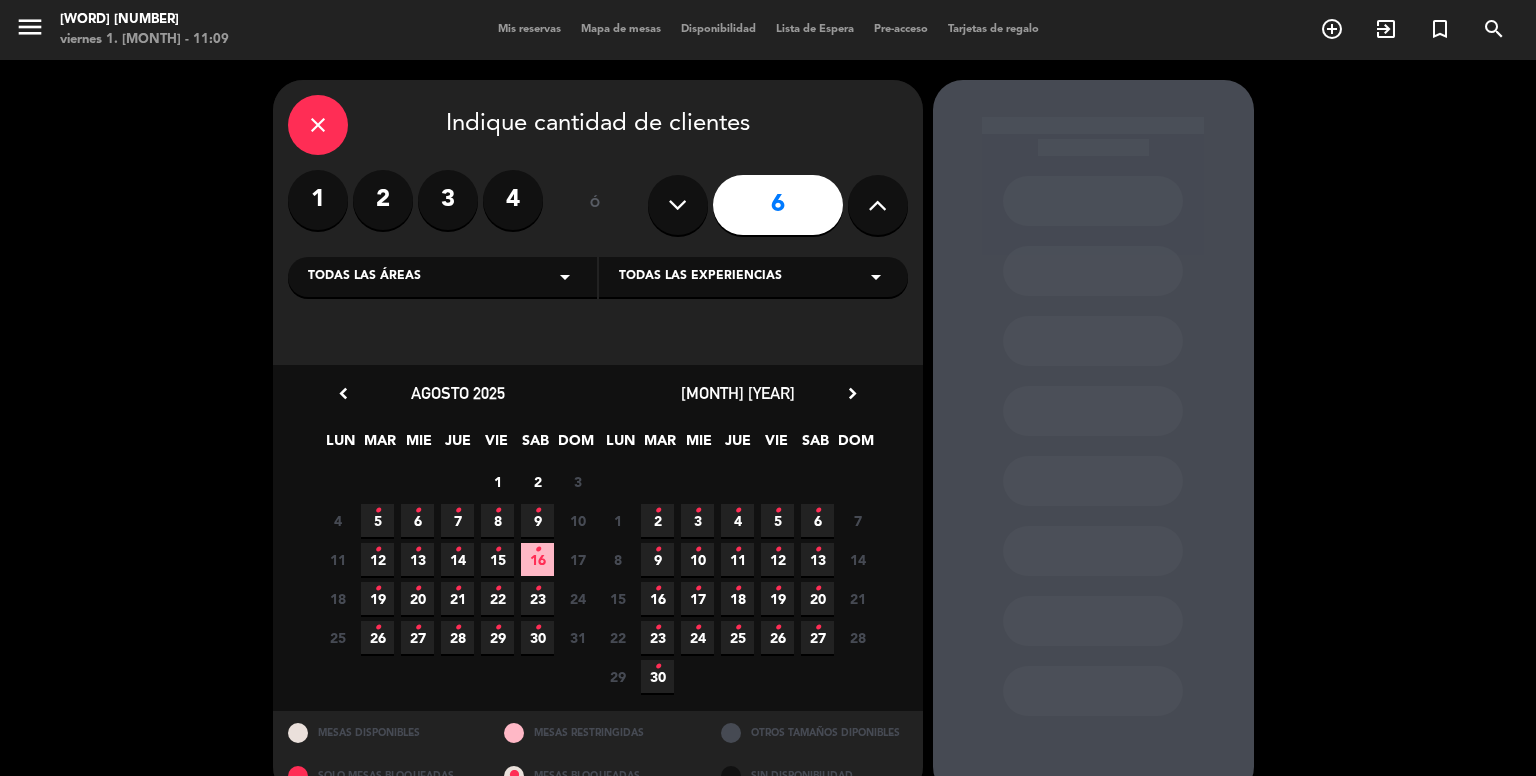 click on "Todas las áreas" at bounding box center (364, 277) 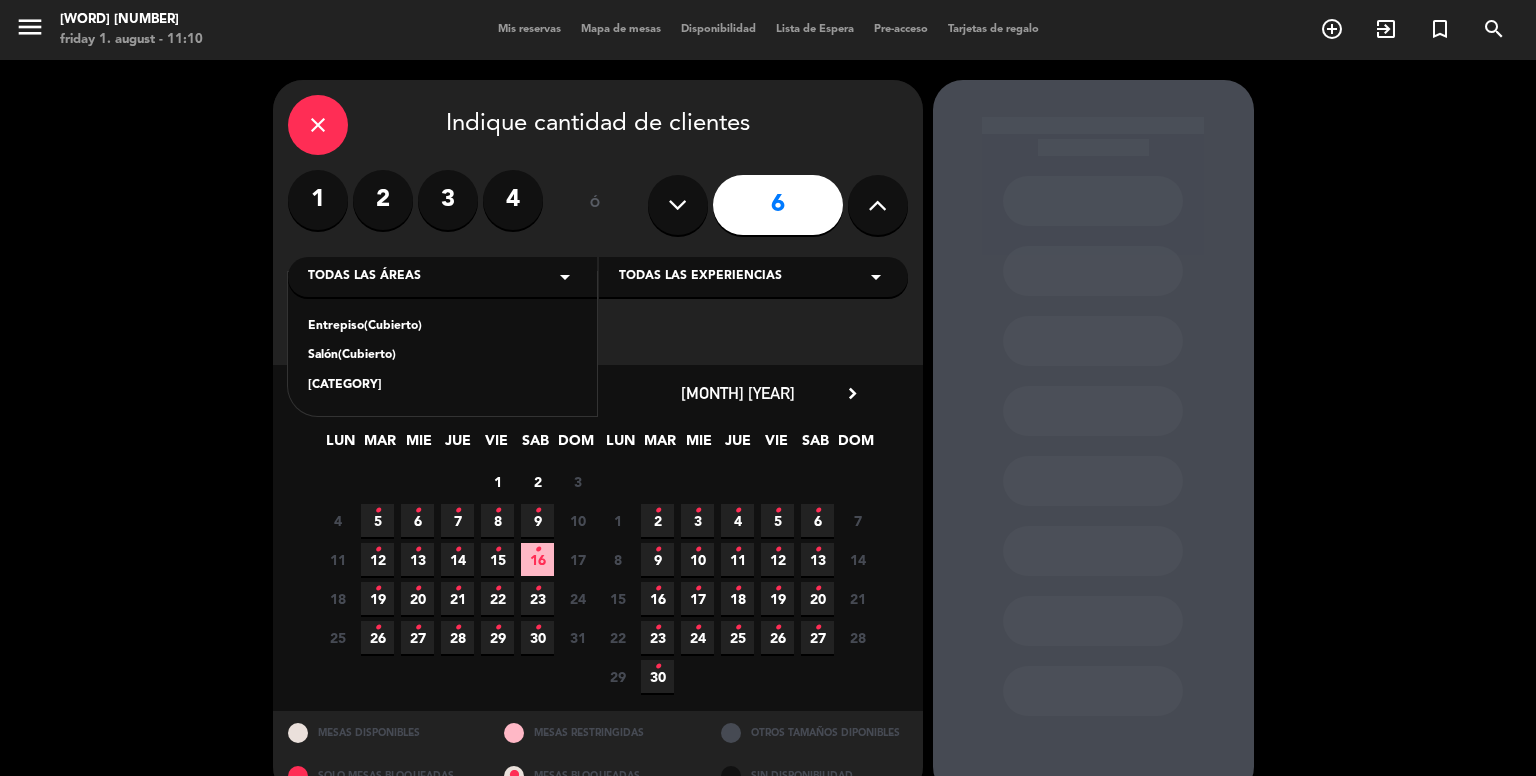 click on "Salón(Cubierto)" at bounding box center (442, 356) 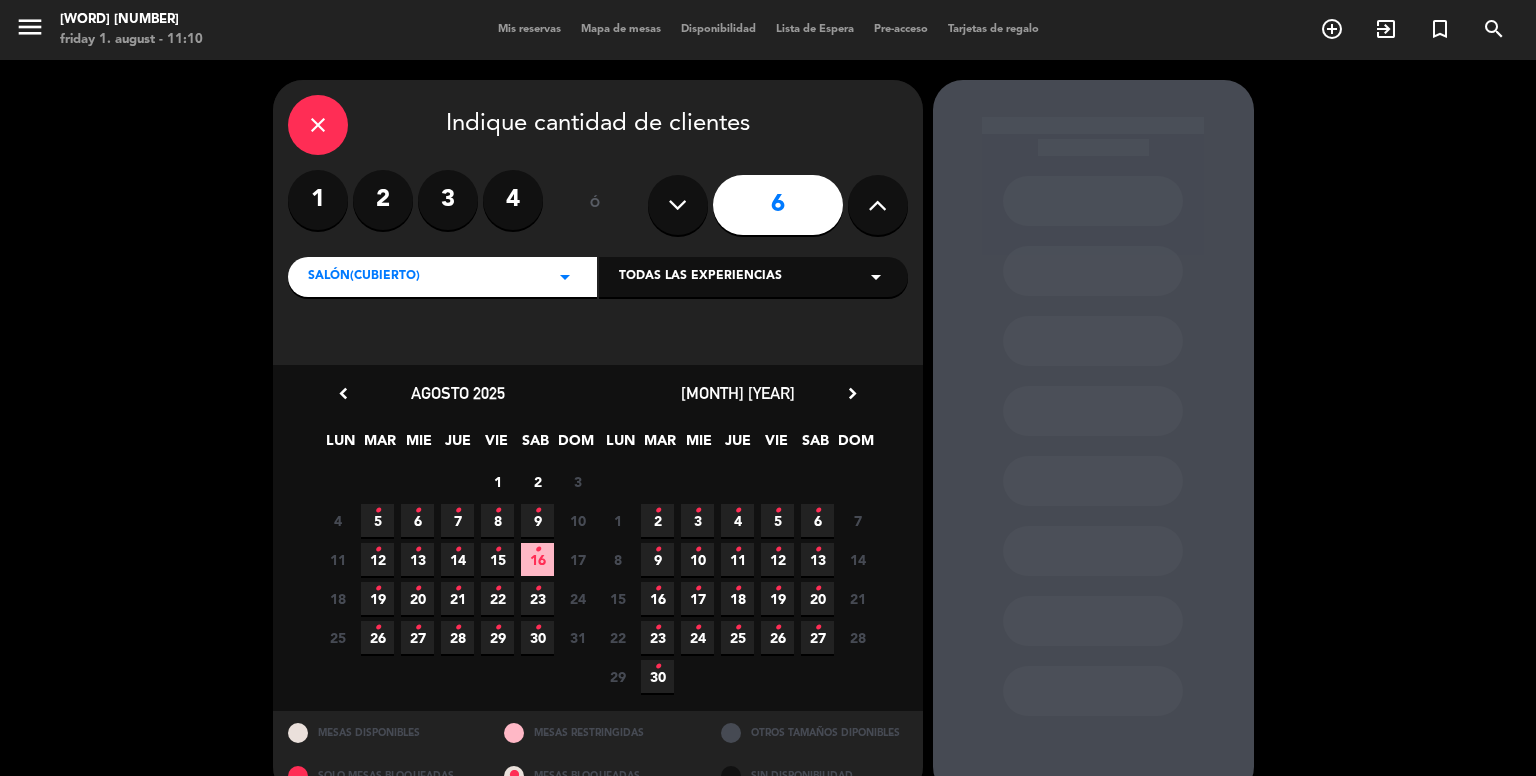 click on "Todas las experiencias" at bounding box center [700, 277] 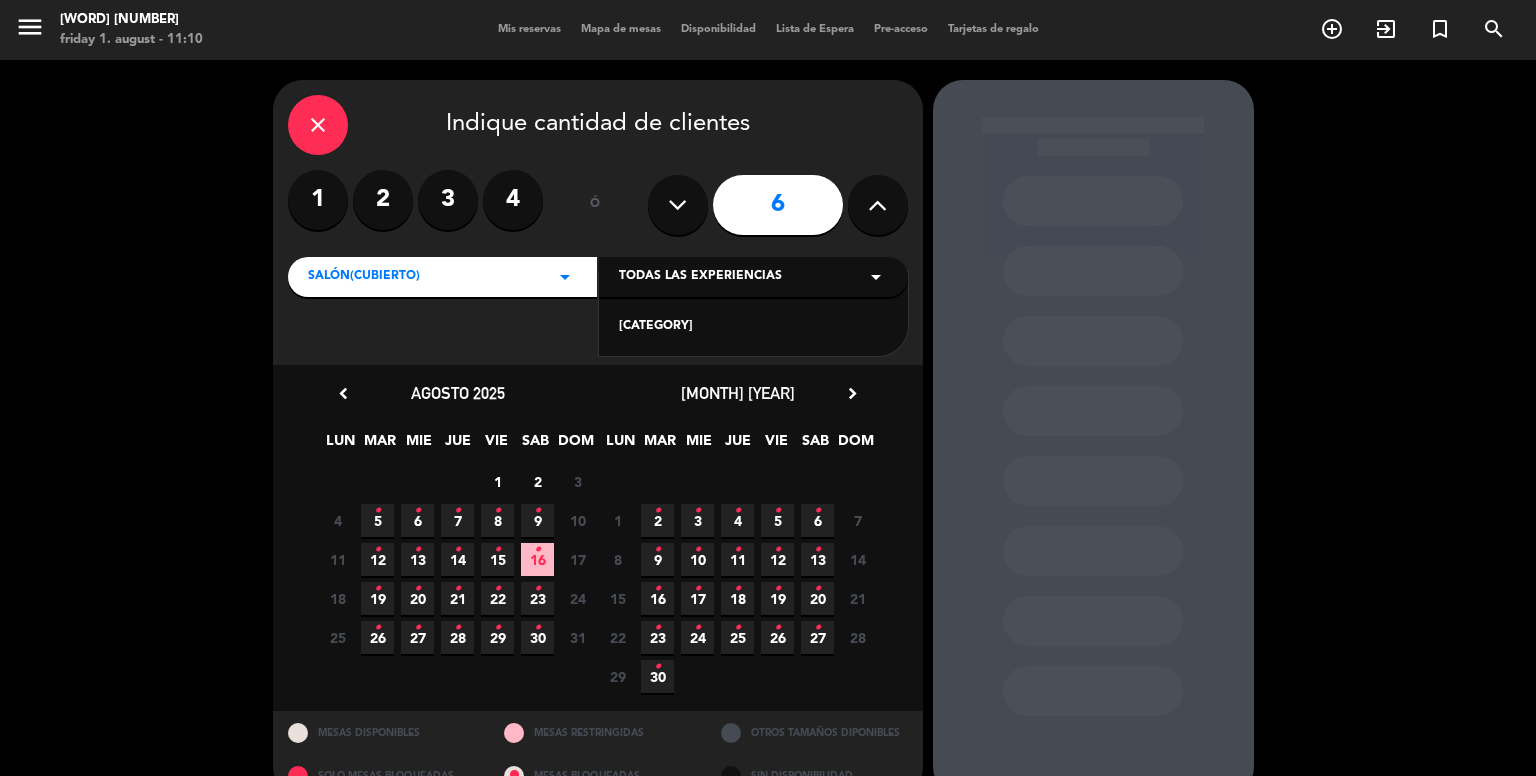 click on "[CATEGORY]" at bounding box center [753, 327] 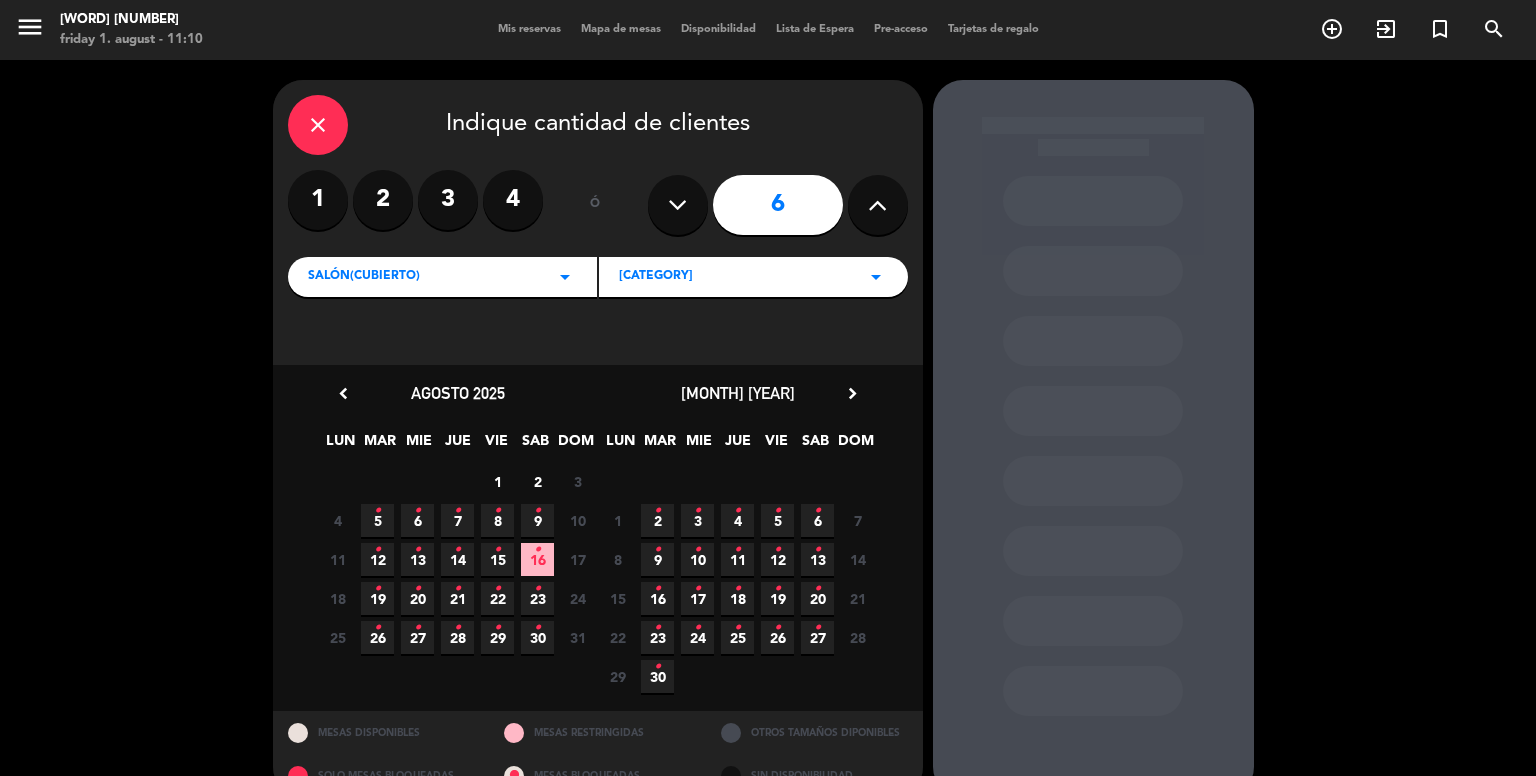 click on "5  •" at bounding box center [377, 520] 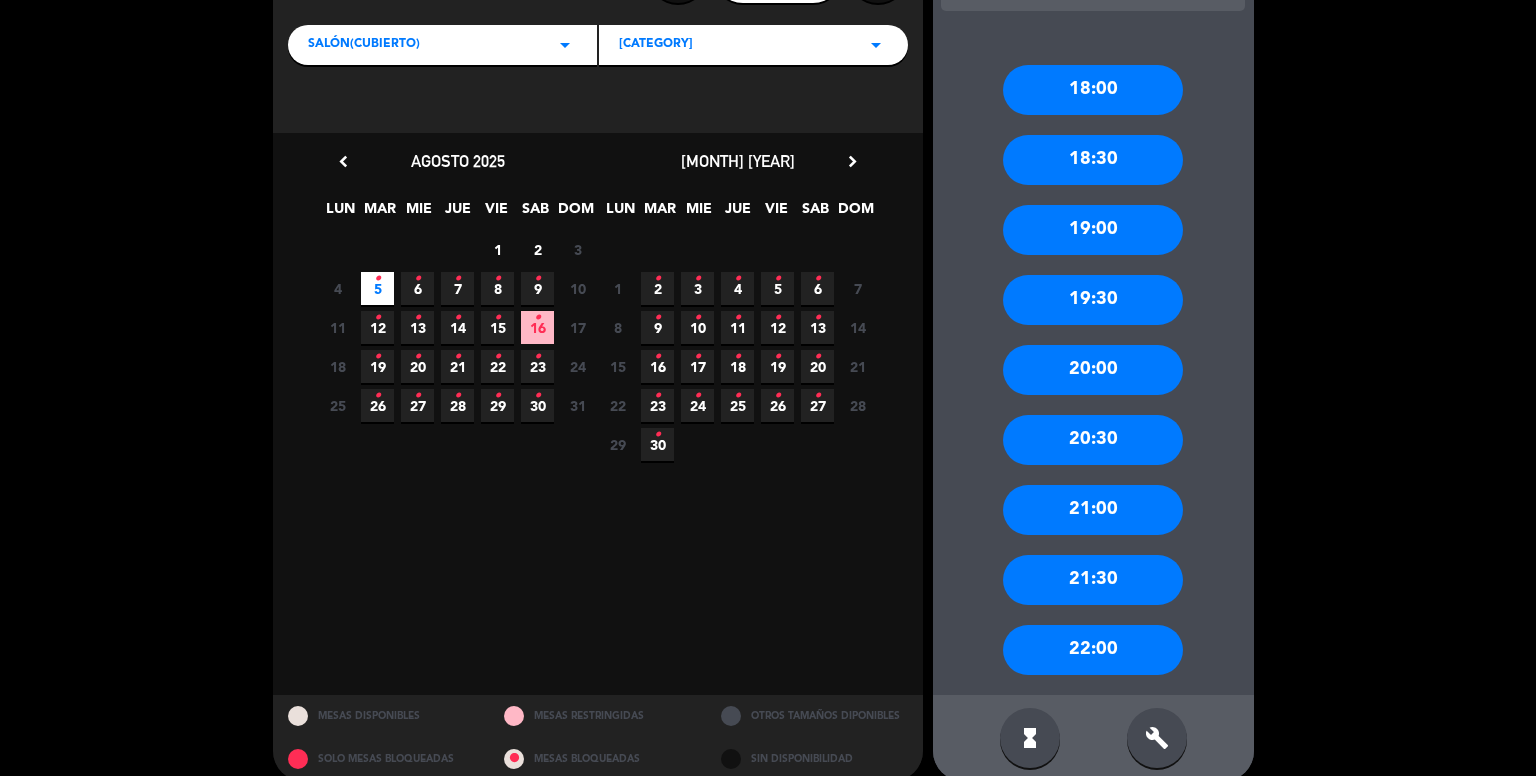 scroll, scrollTop: 256, scrollLeft: 0, axis: vertical 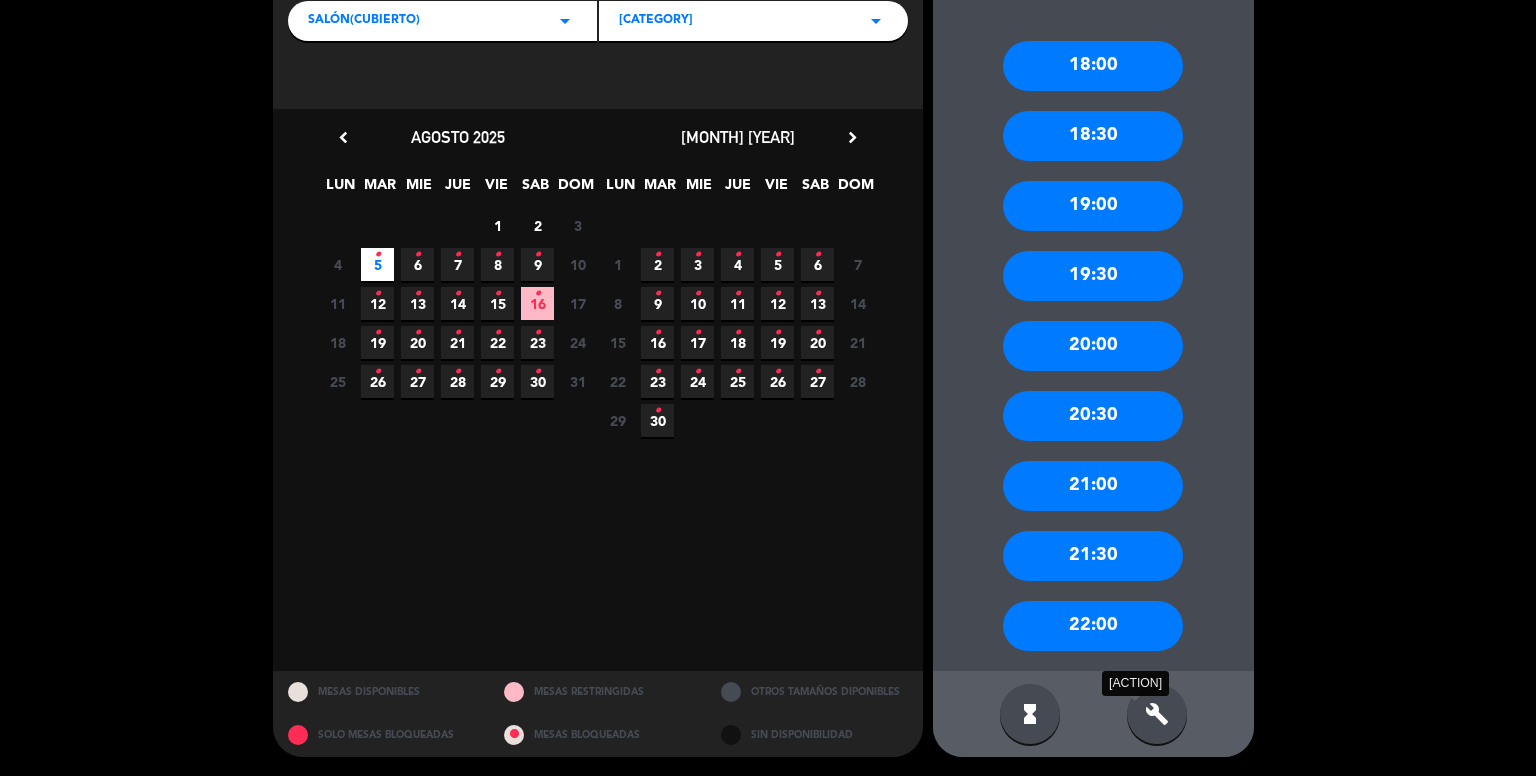 click on "build" at bounding box center (1157, 714) 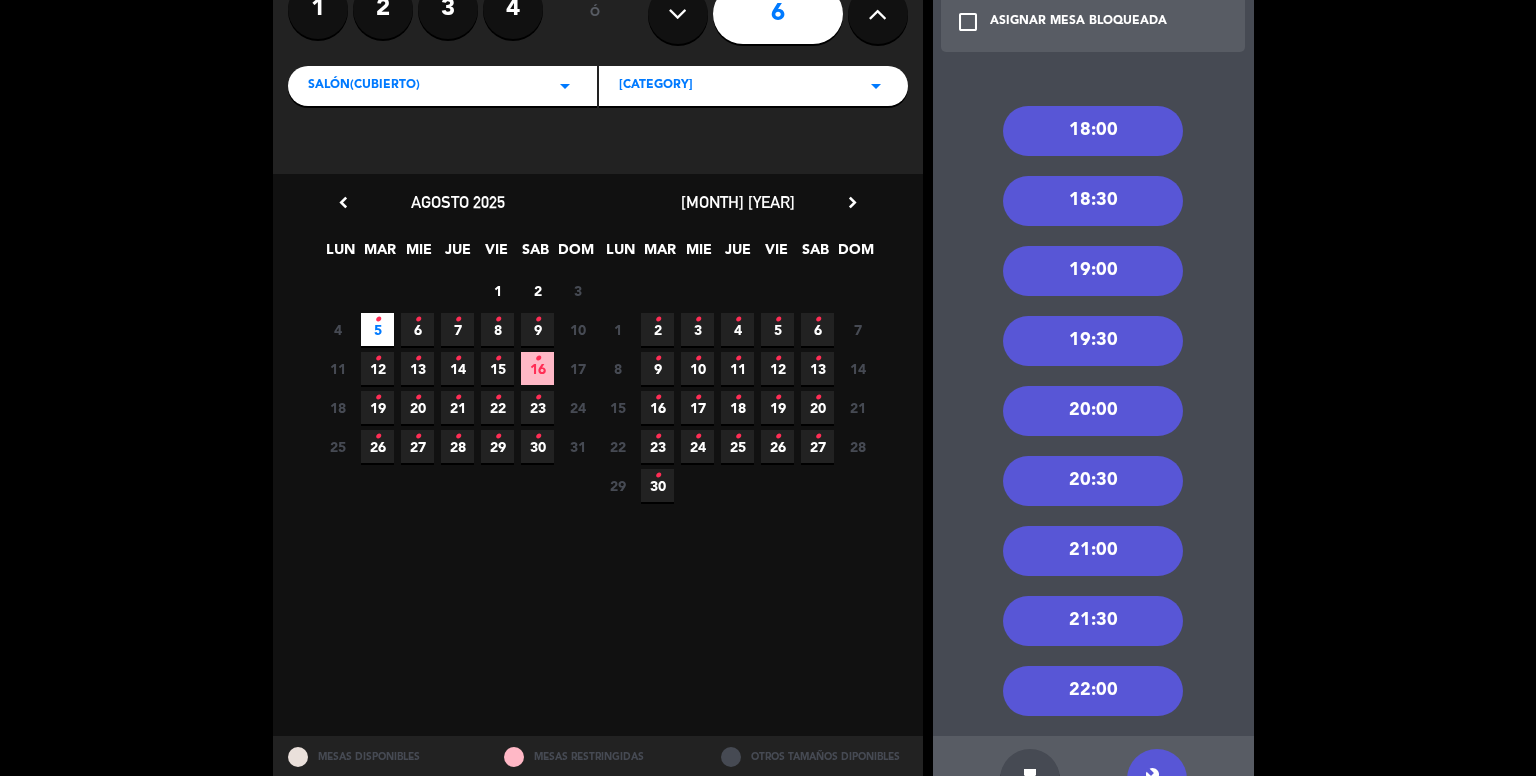 scroll, scrollTop: 156, scrollLeft: 0, axis: vertical 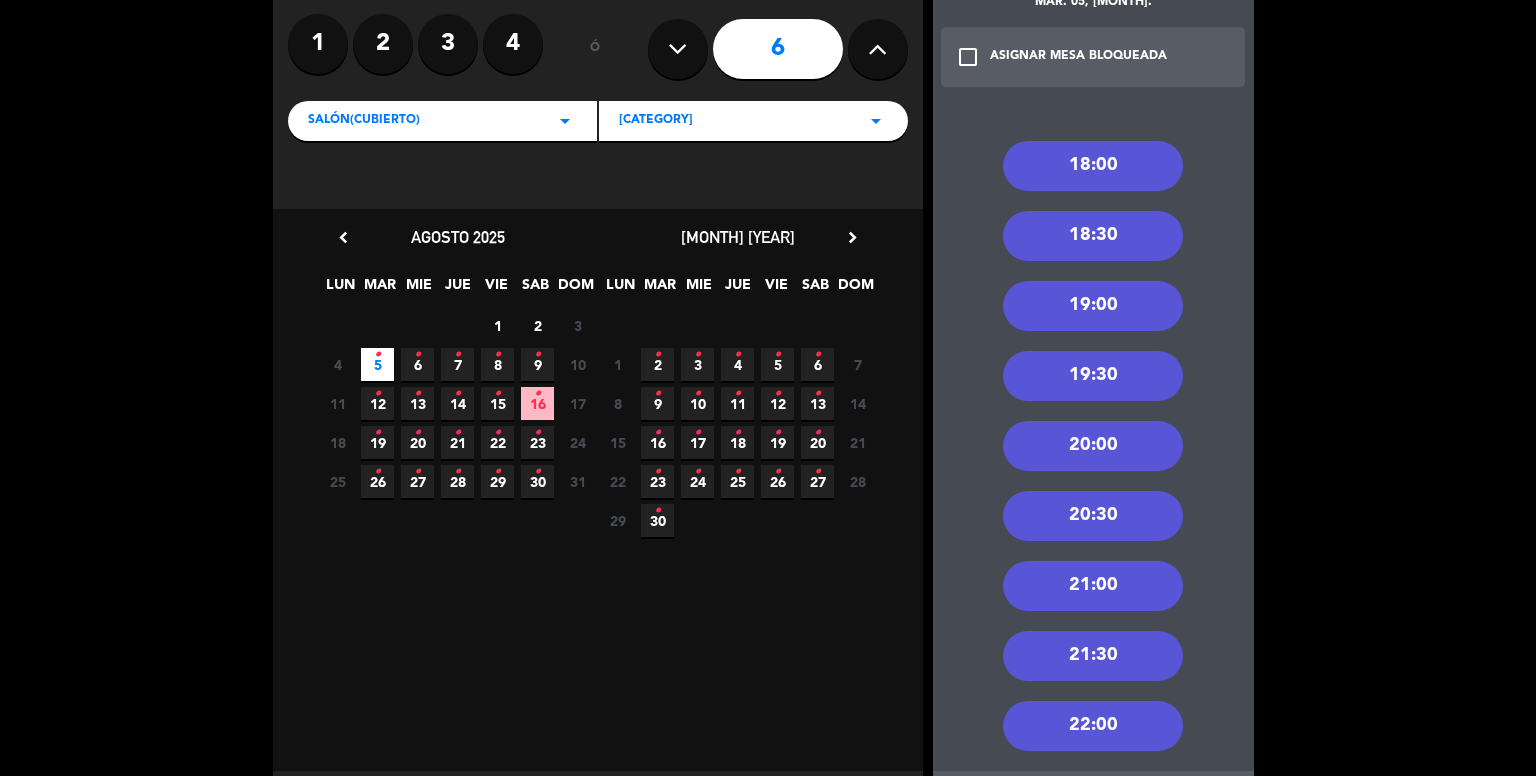 click on "20:00" at bounding box center [1093, 446] 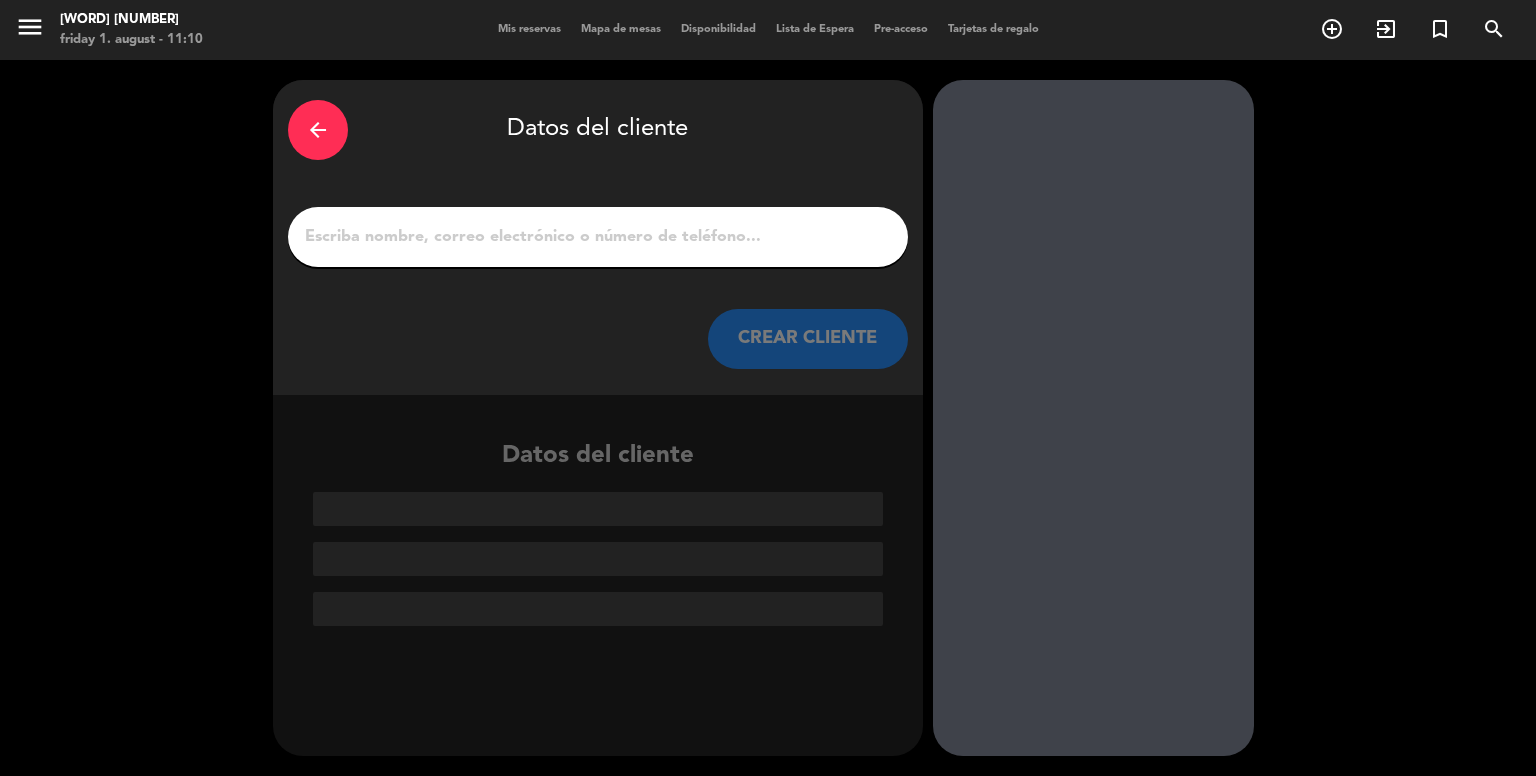scroll, scrollTop: 0, scrollLeft: 0, axis: both 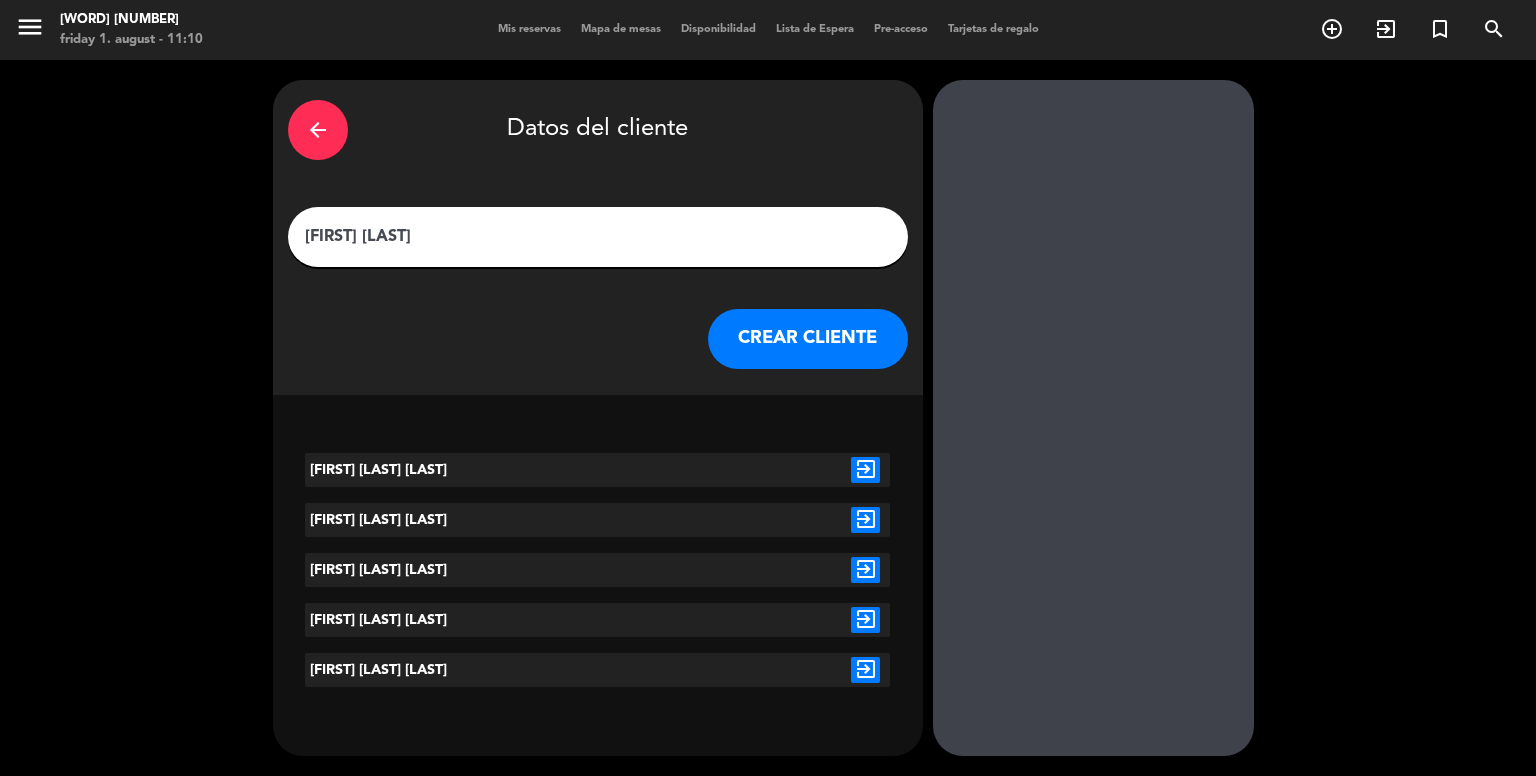 type on "[FIRST] [LAST]" 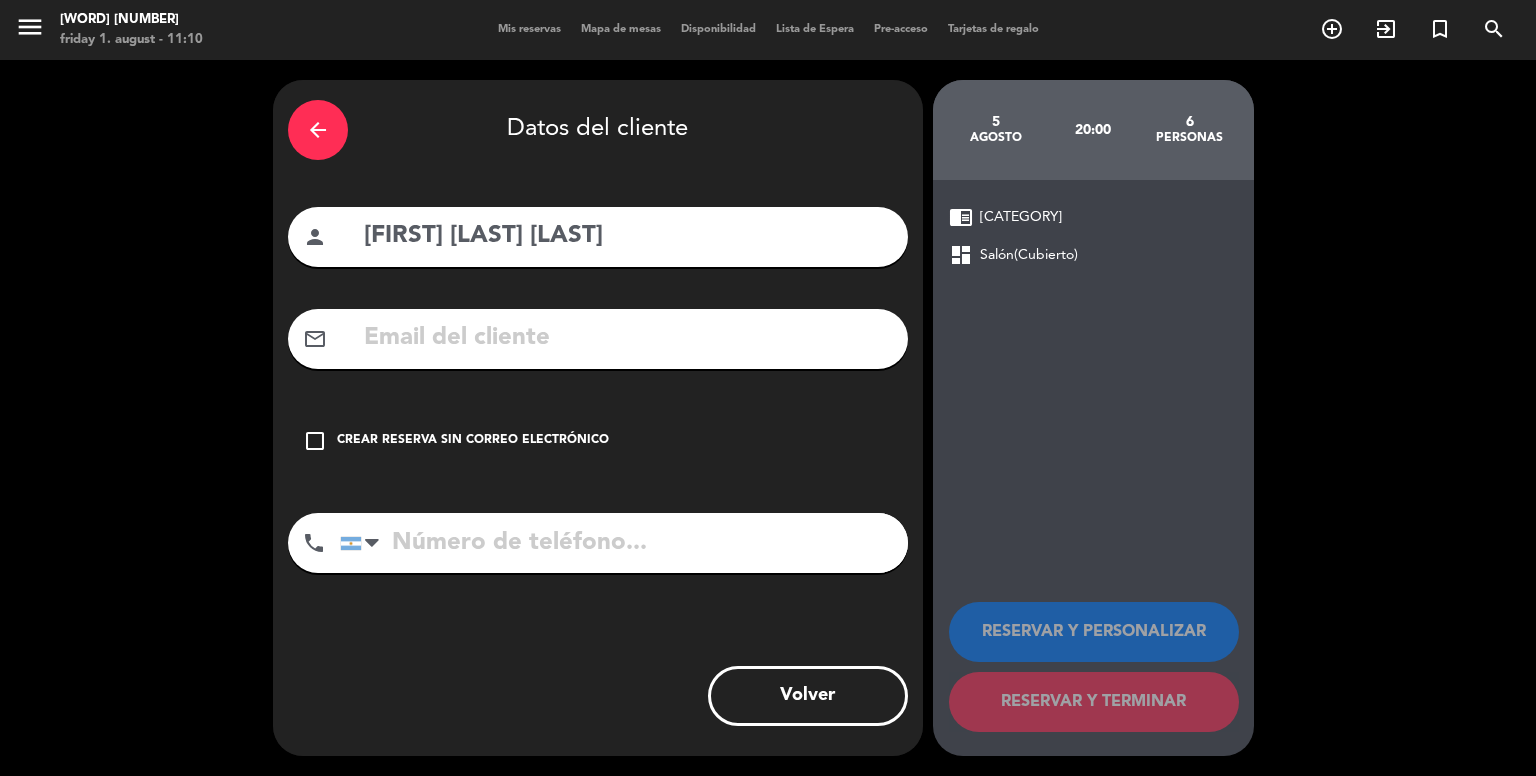 click at bounding box center [627, 338] 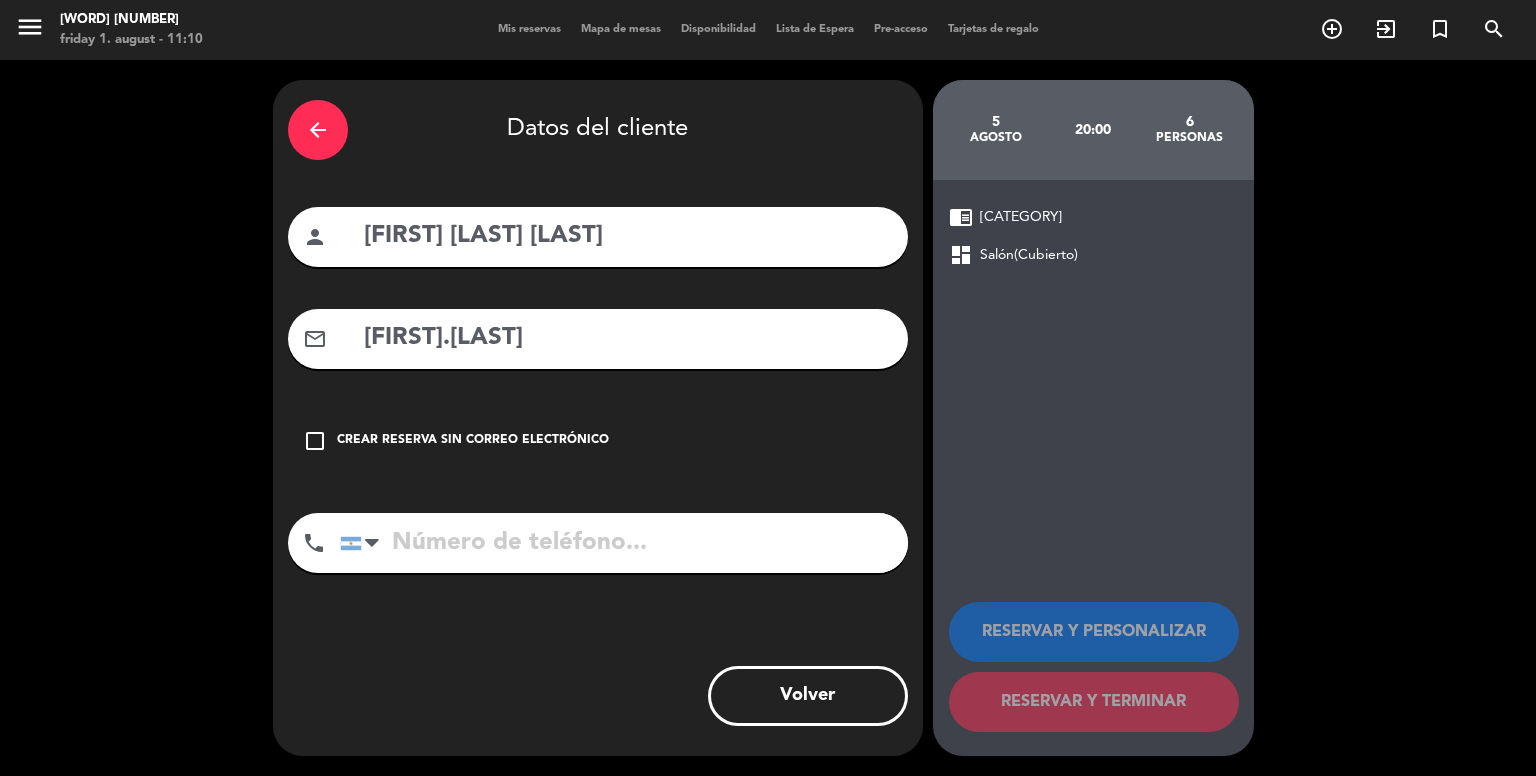 type on "[FIRST].[LAST]" 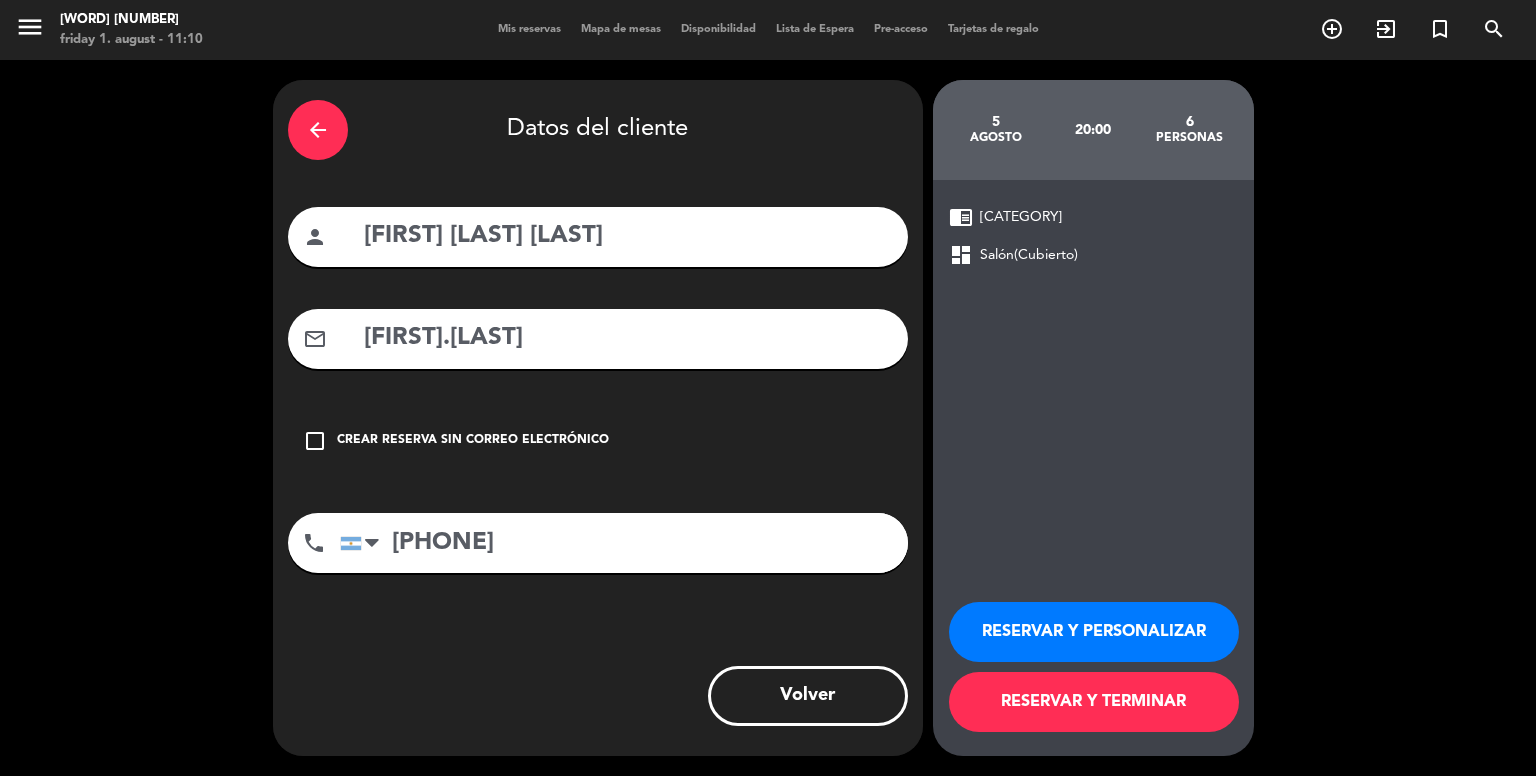 type on "[PHONE]" 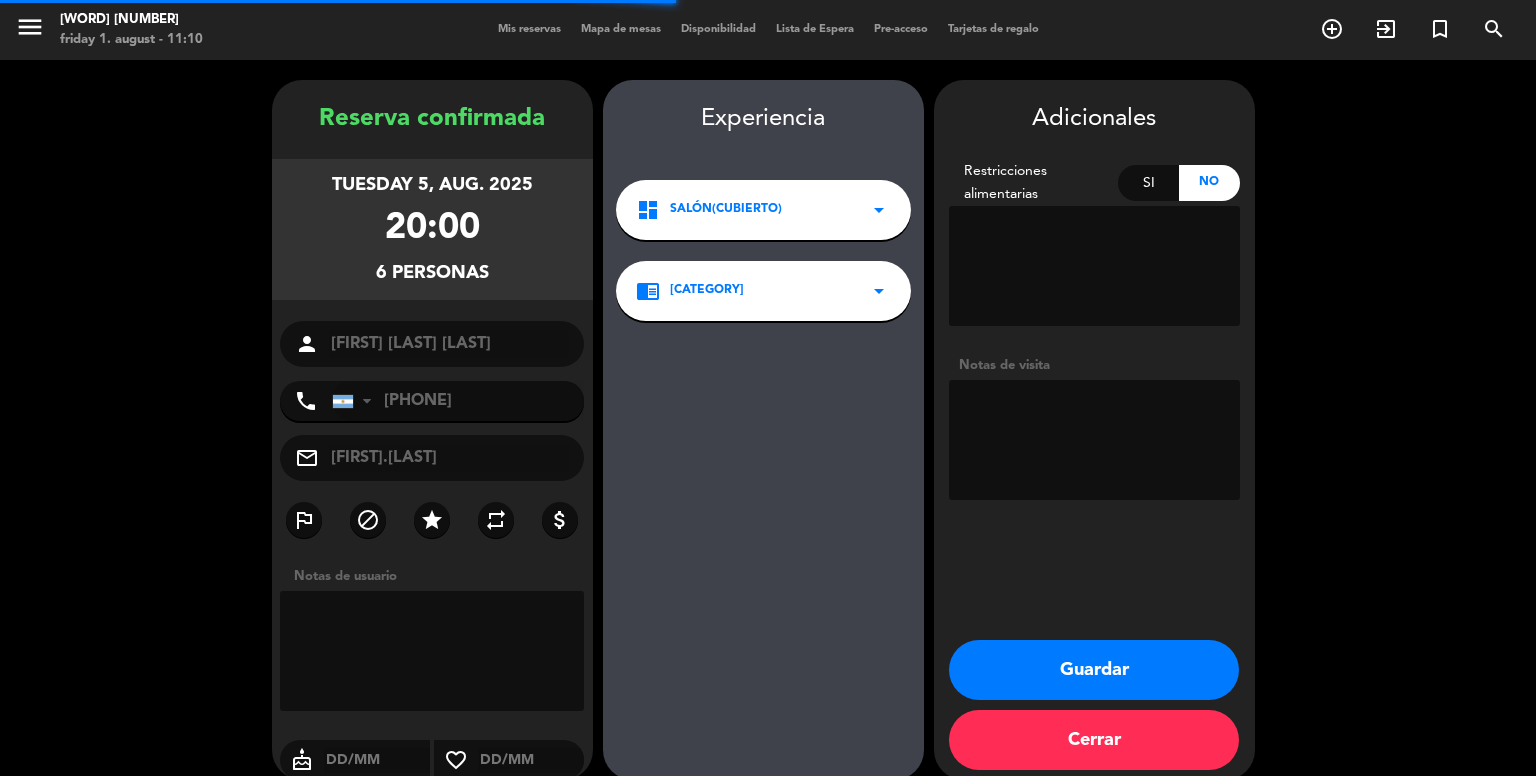 scroll, scrollTop: 23, scrollLeft: 0, axis: vertical 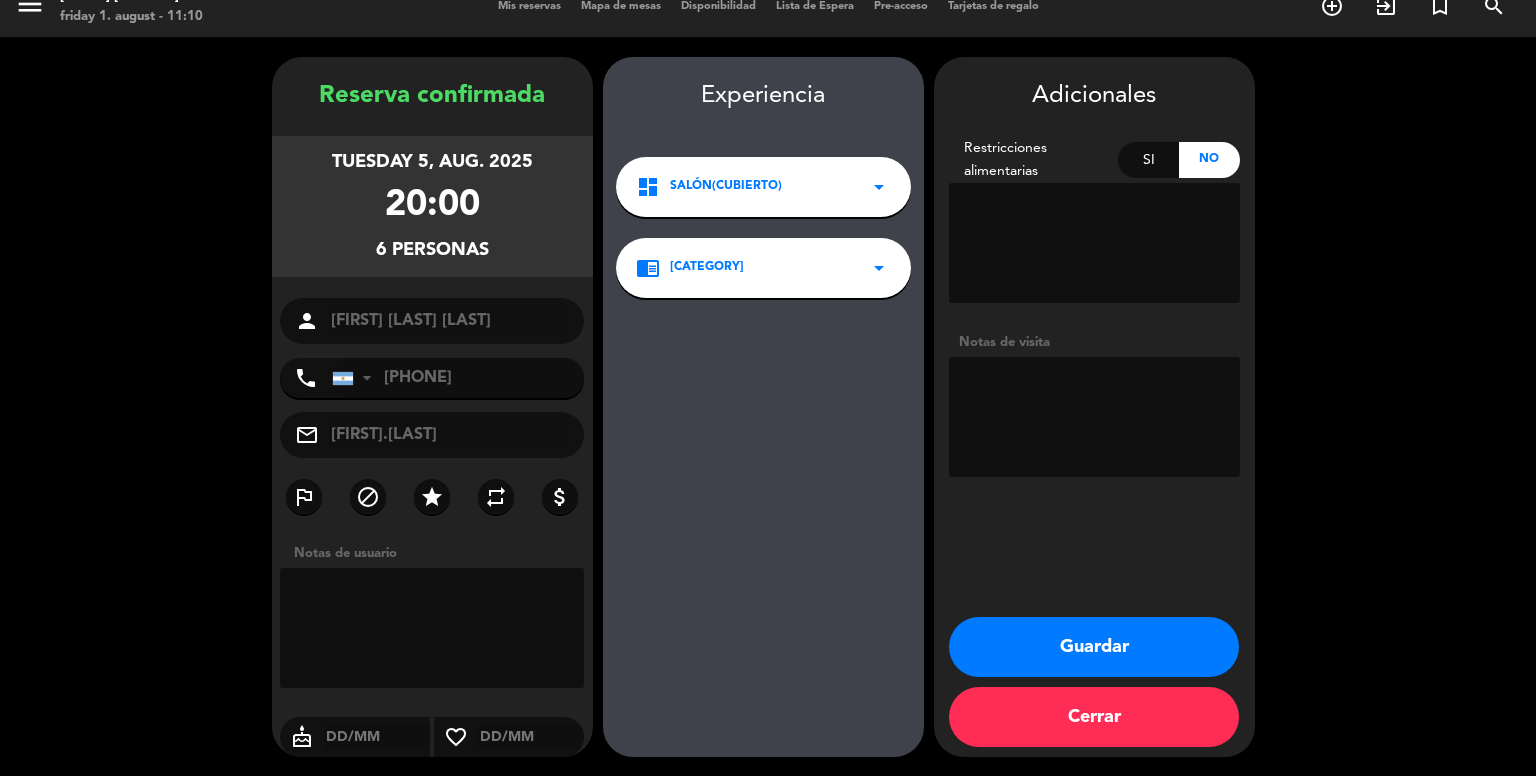 click at bounding box center (377, 737) 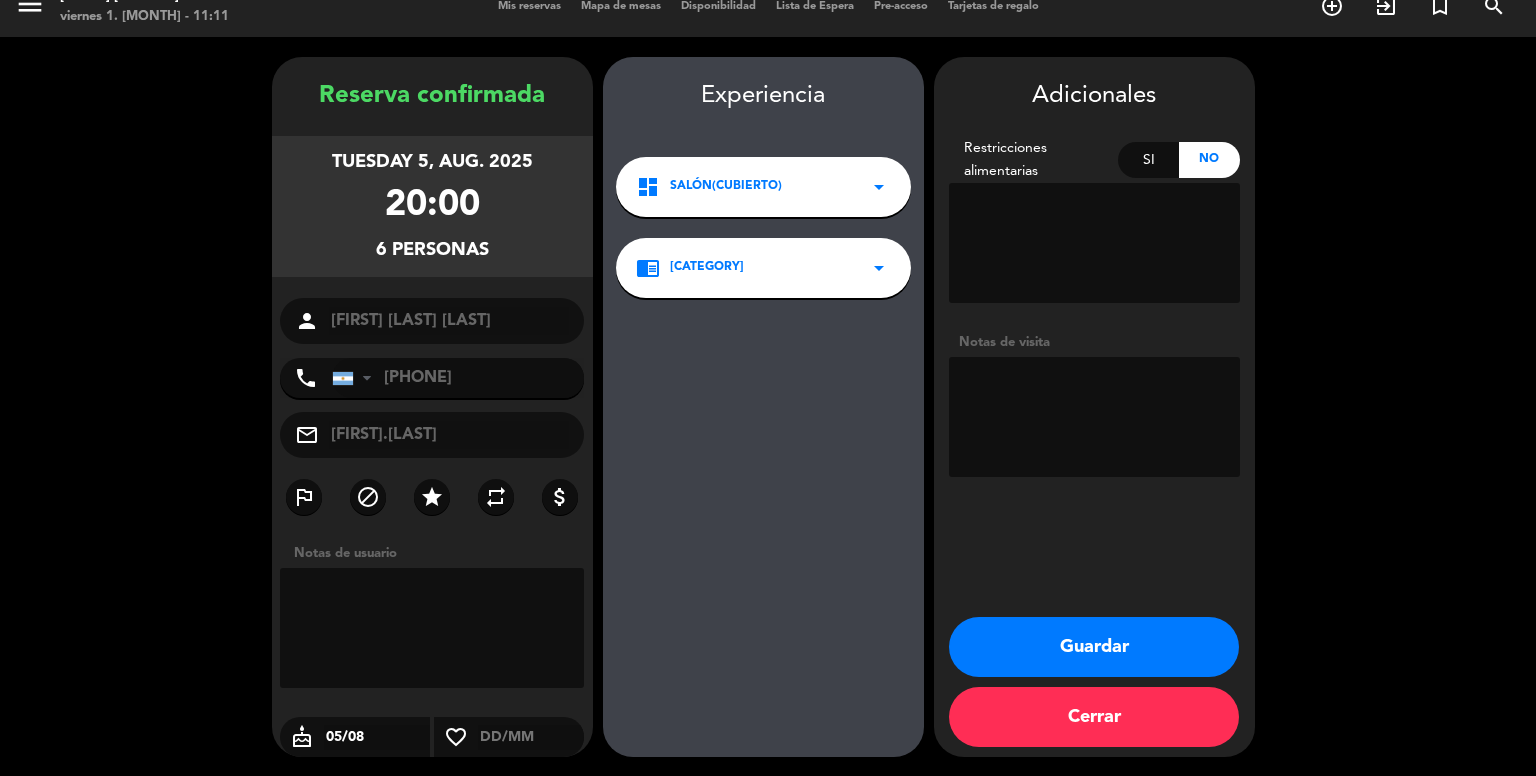 type on "05/08" 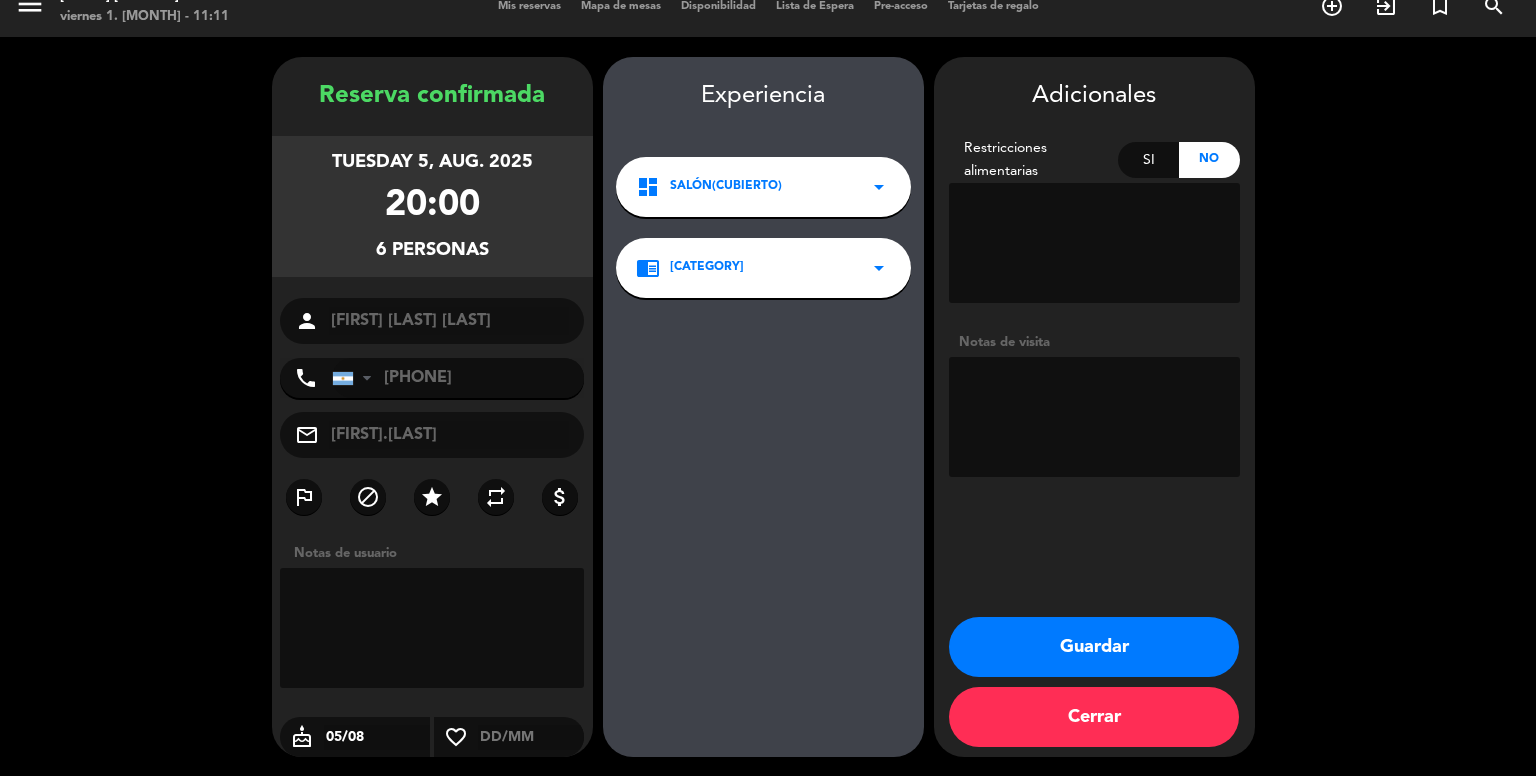 click at bounding box center [432, 628] 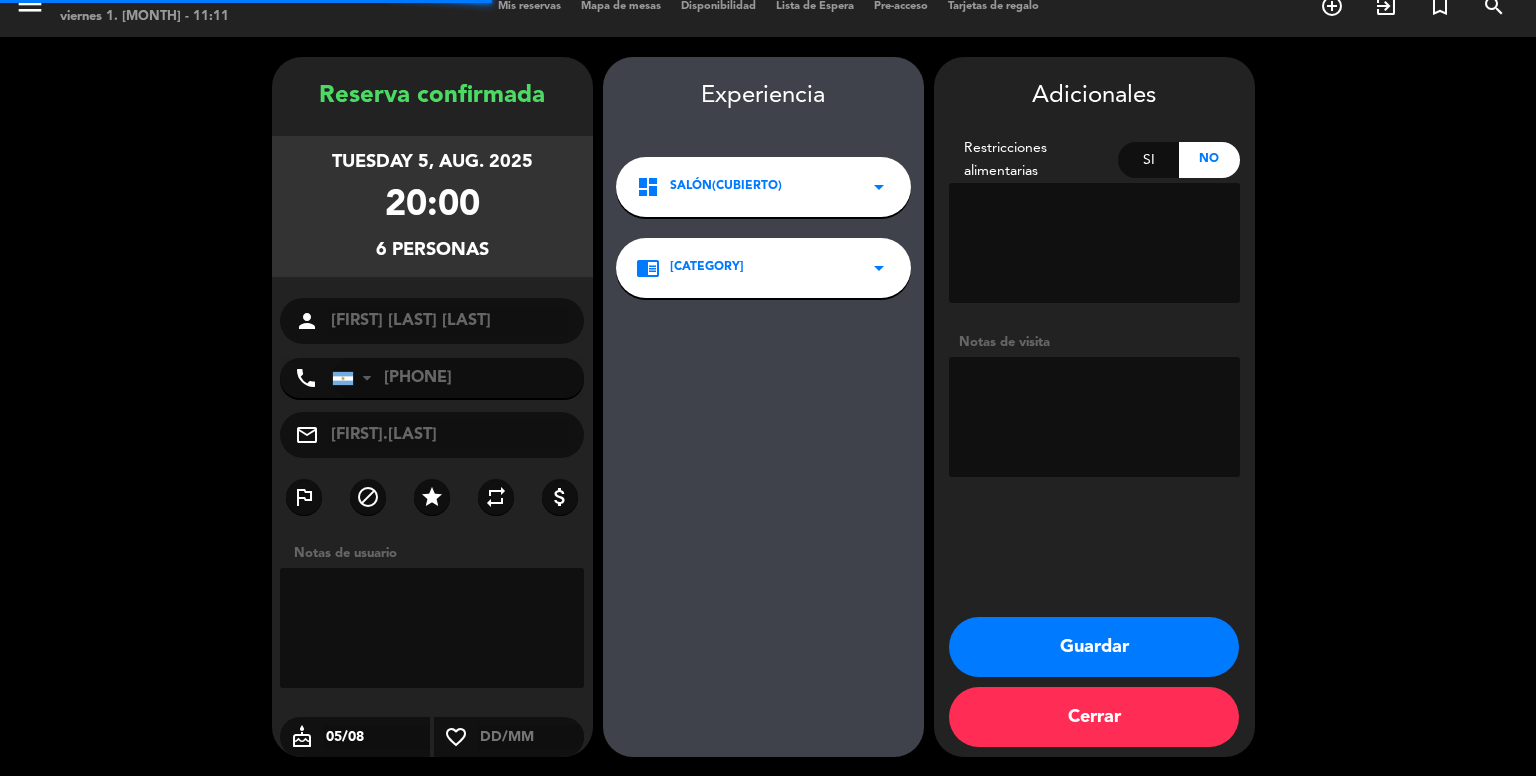 scroll, scrollTop: 0, scrollLeft: 0, axis: both 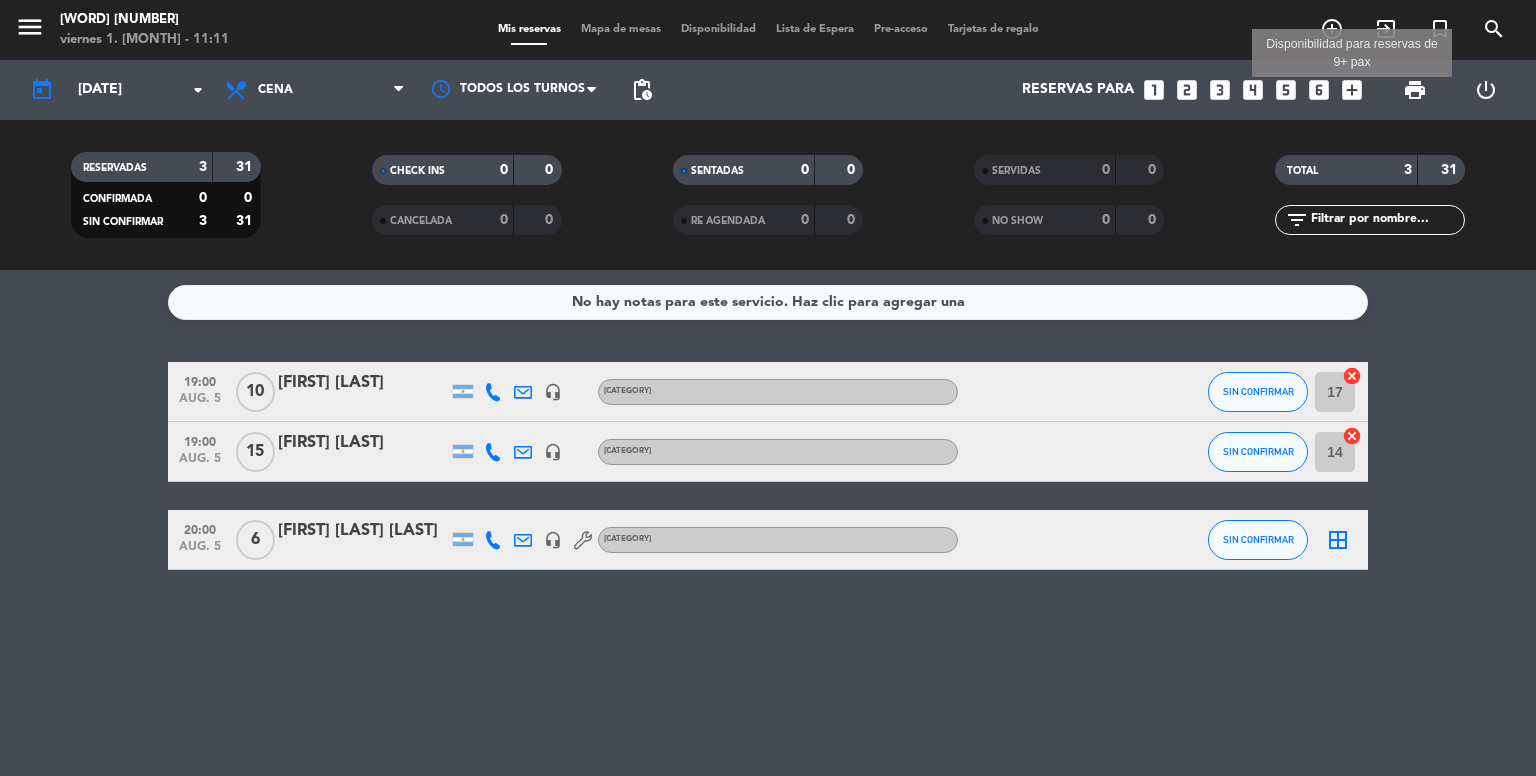 click on "add_box" at bounding box center [1352, 90] 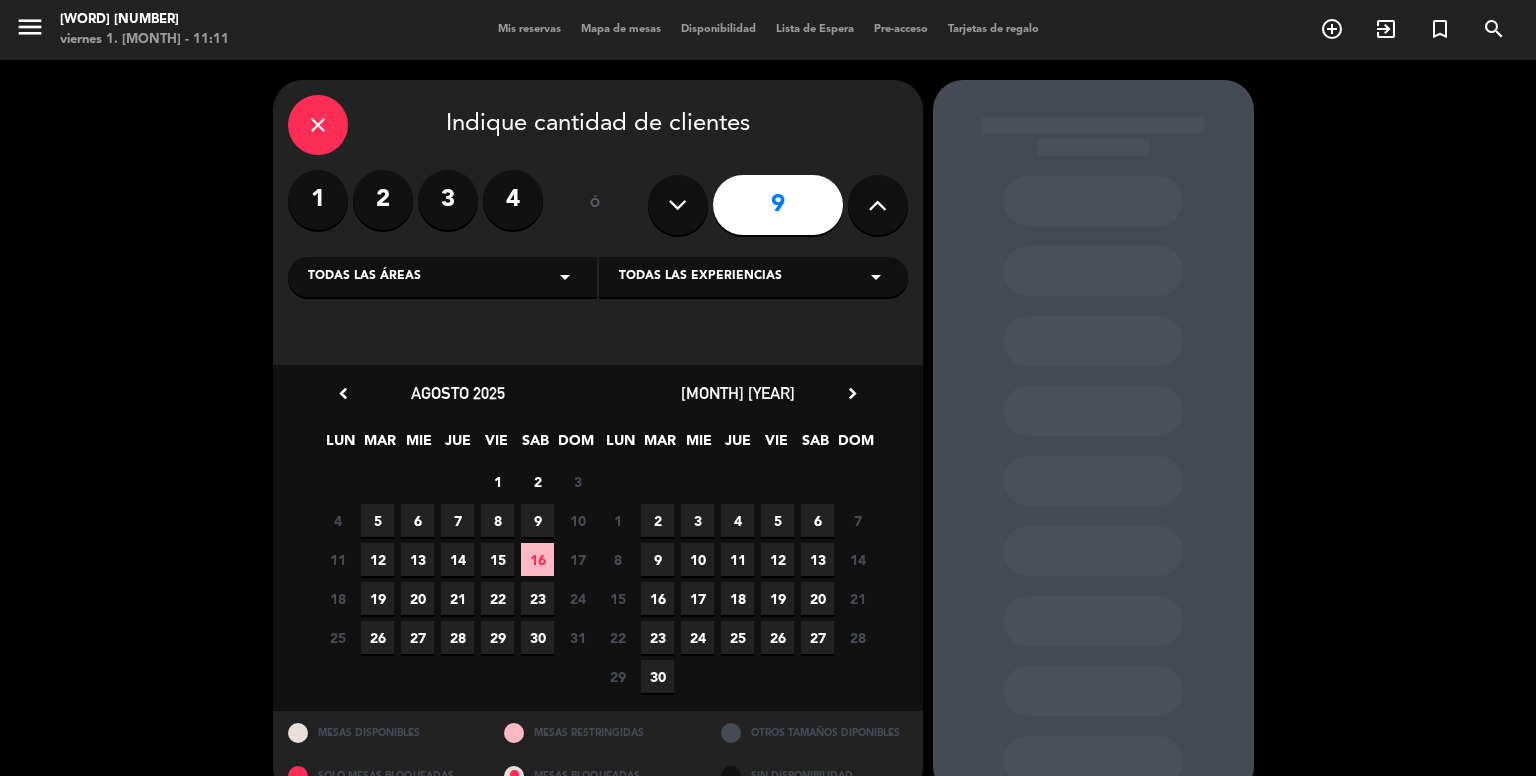click on "5" at bounding box center [377, 520] 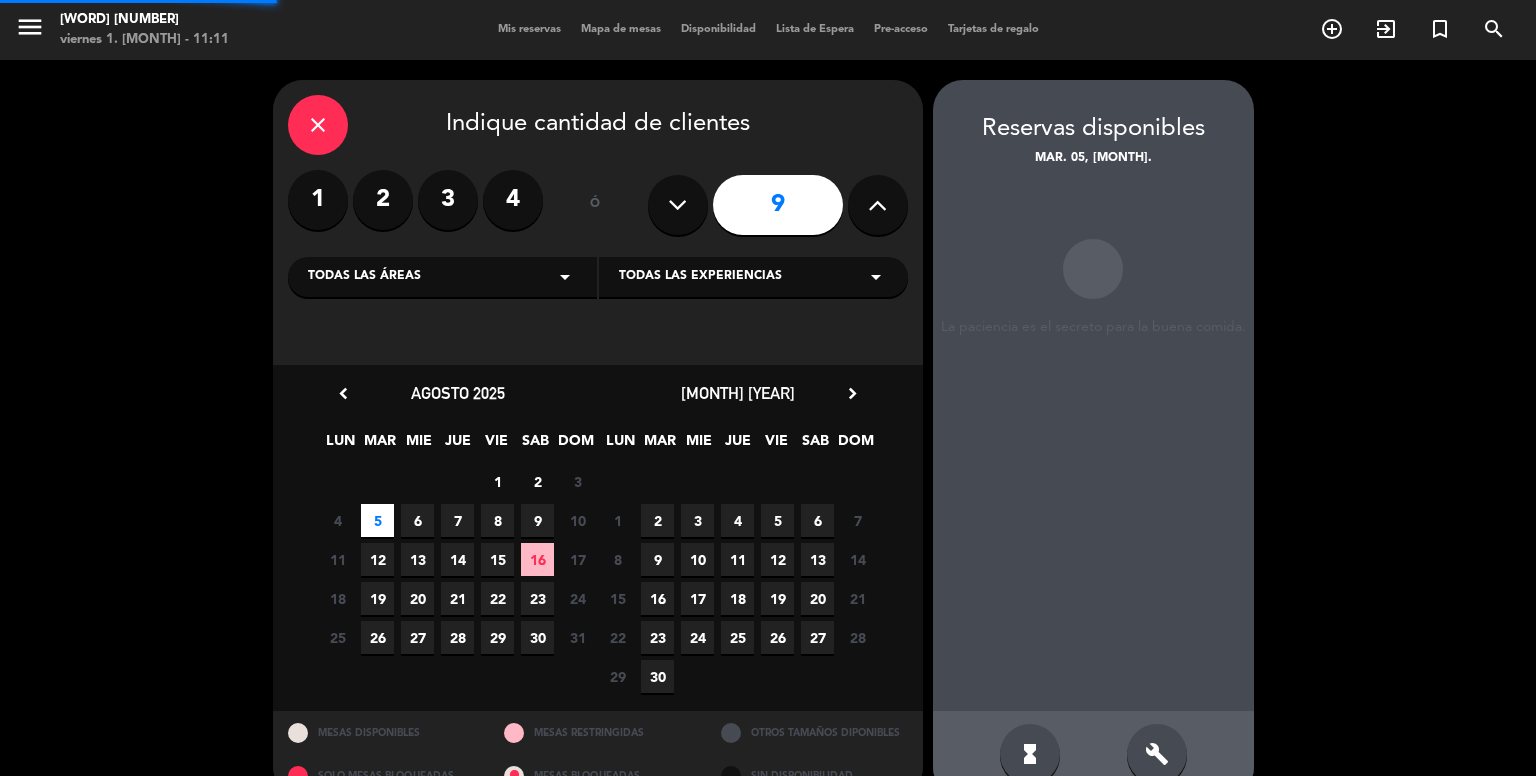 scroll, scrollTop: 39, scrollLeft: 0, axis: vertical 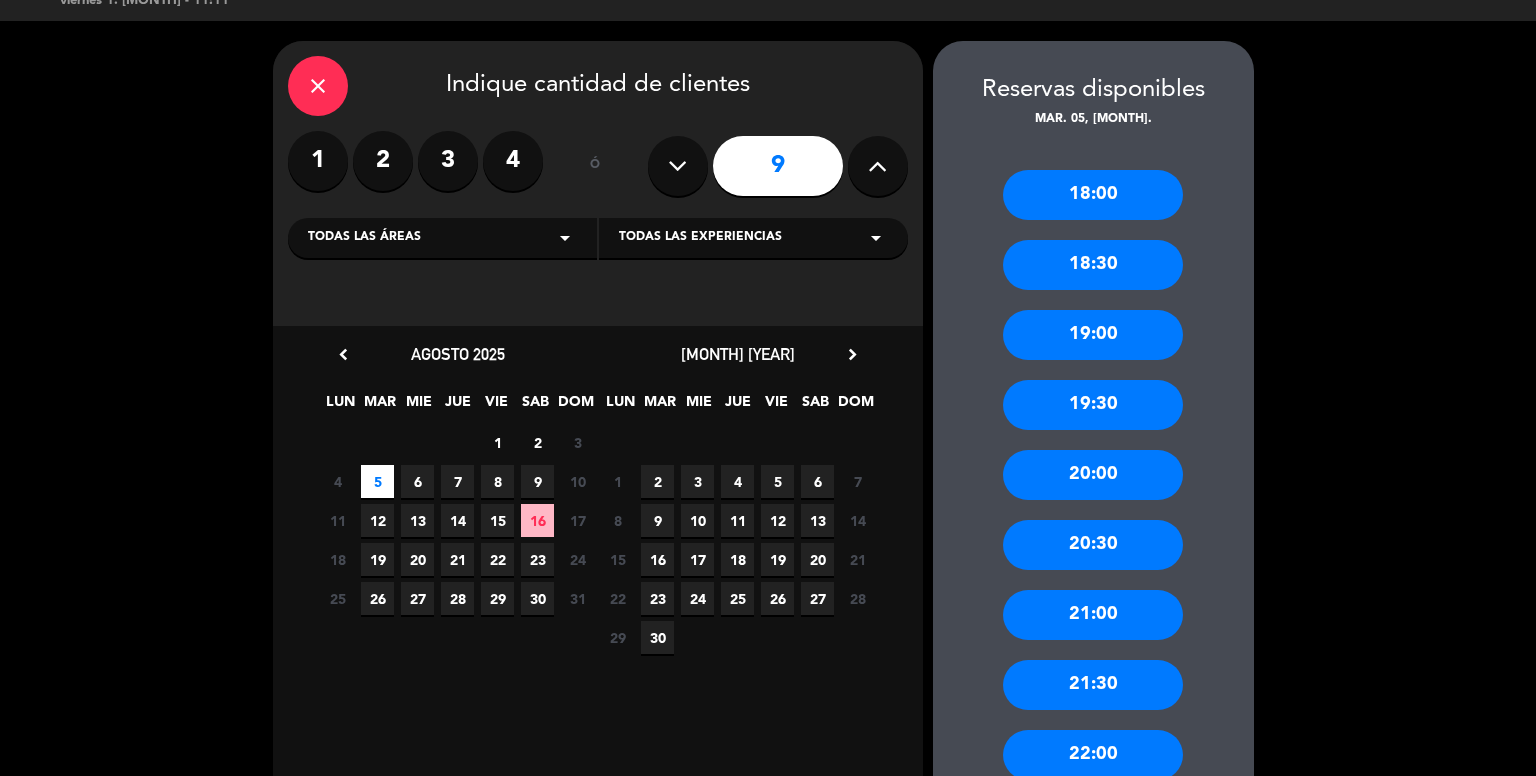 click on "Todas las áreas   arrow_drop_down" at bounding box center [442, 238] 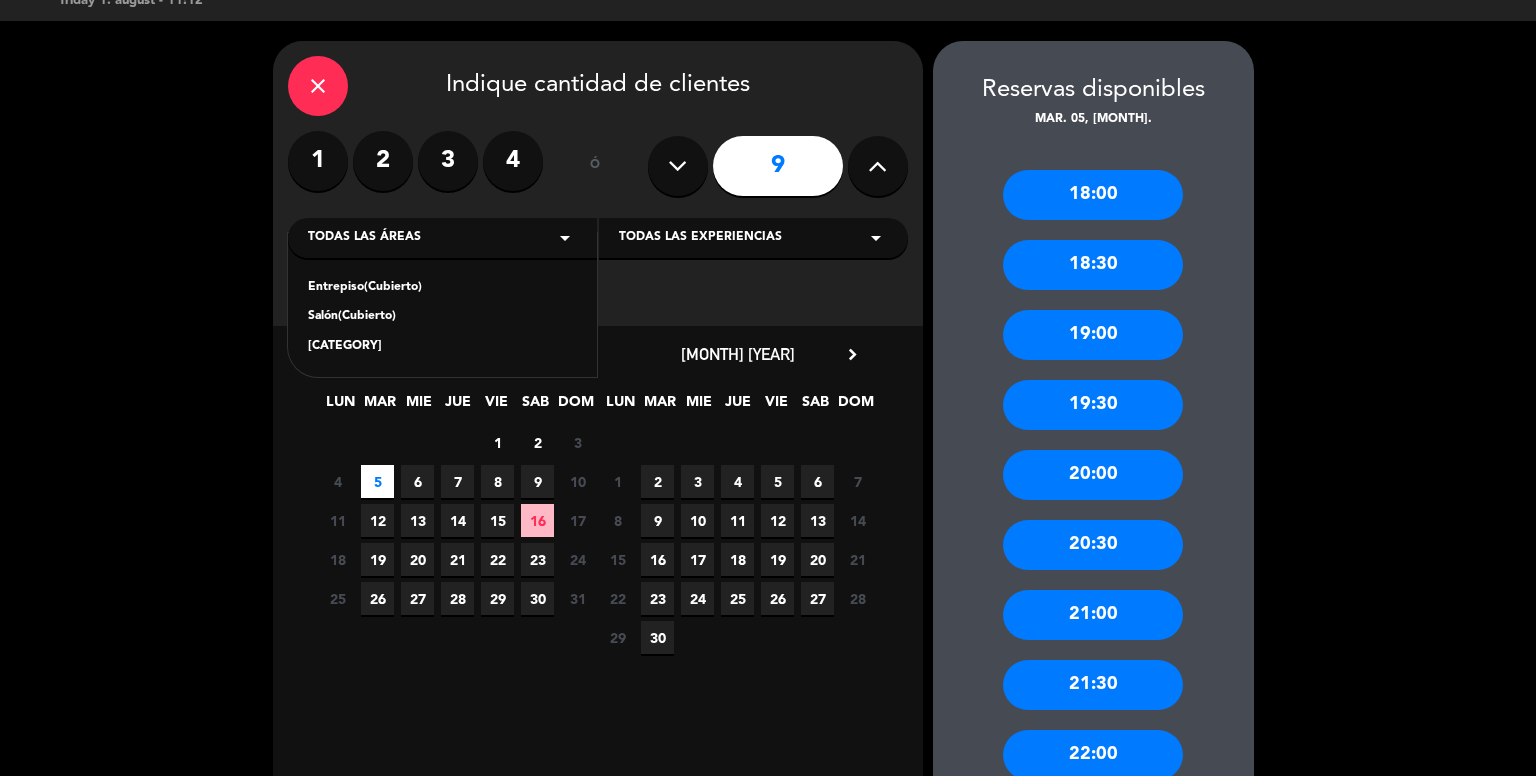 click on "[CATEGORY]" at bounding box center (442, 347) 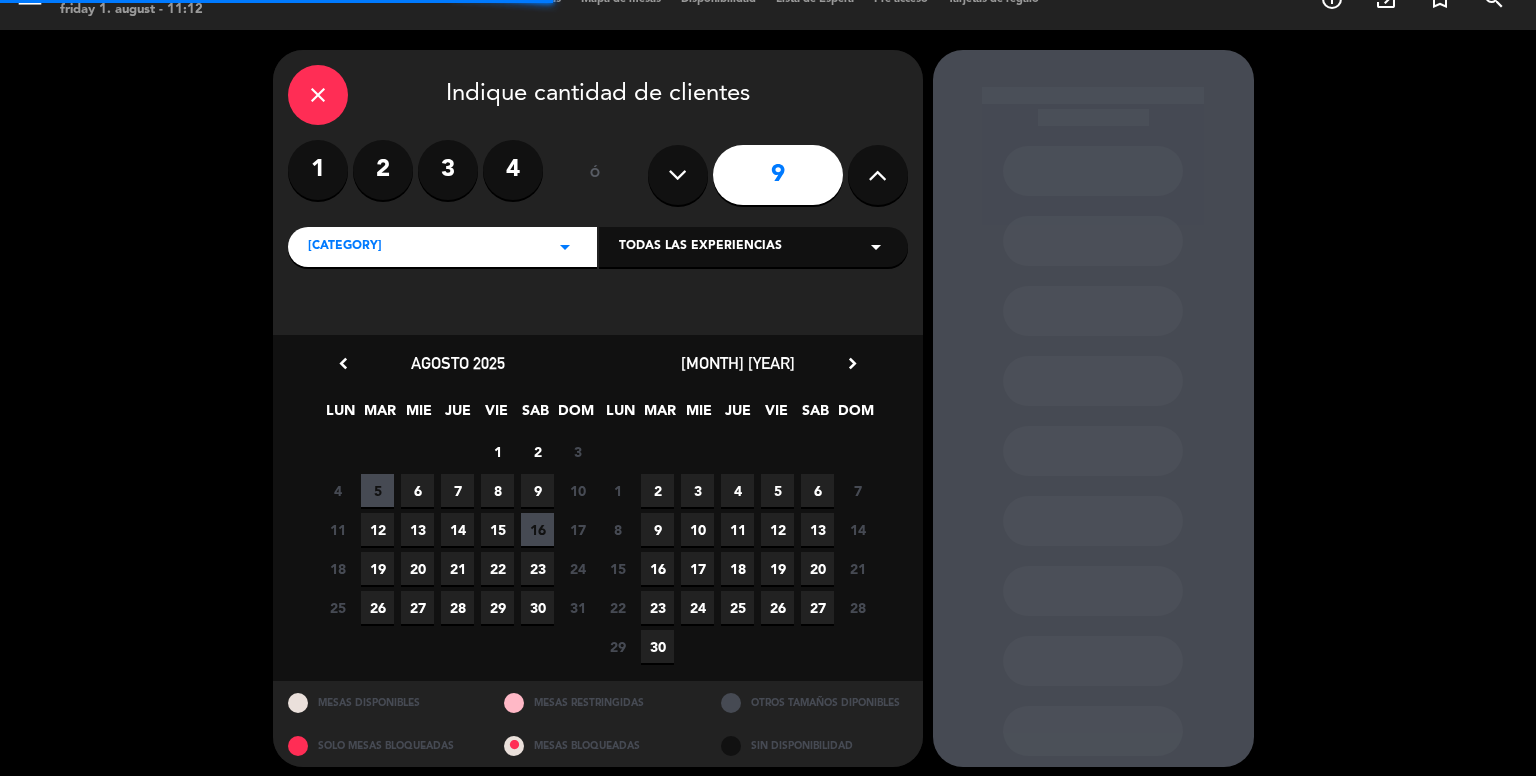 scroll, scrollTop: 39, scrollLeft: 0, axis: vertical 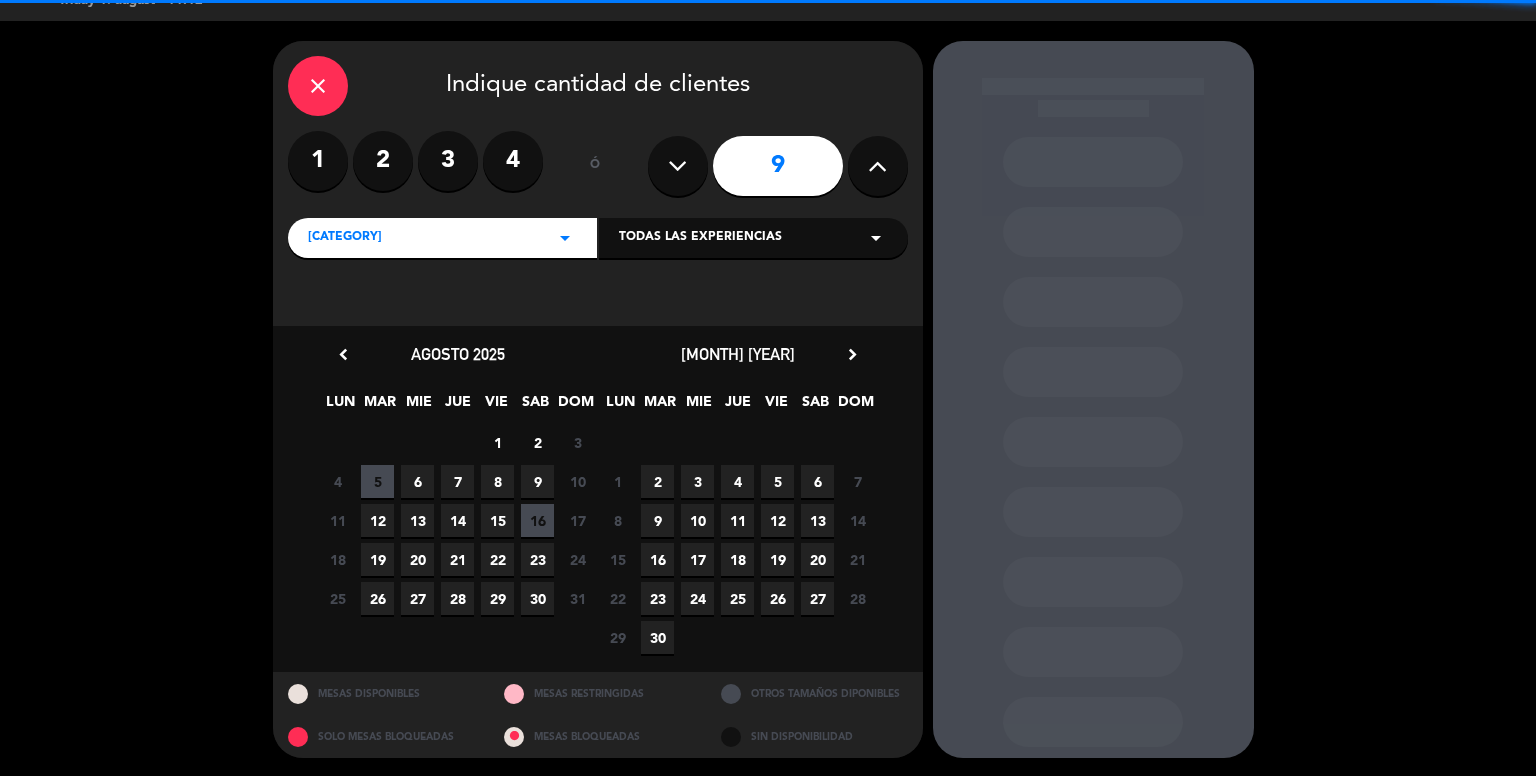 click on "Todas las experiencias   arrow_drop_down" at bounding box center [753, 238] 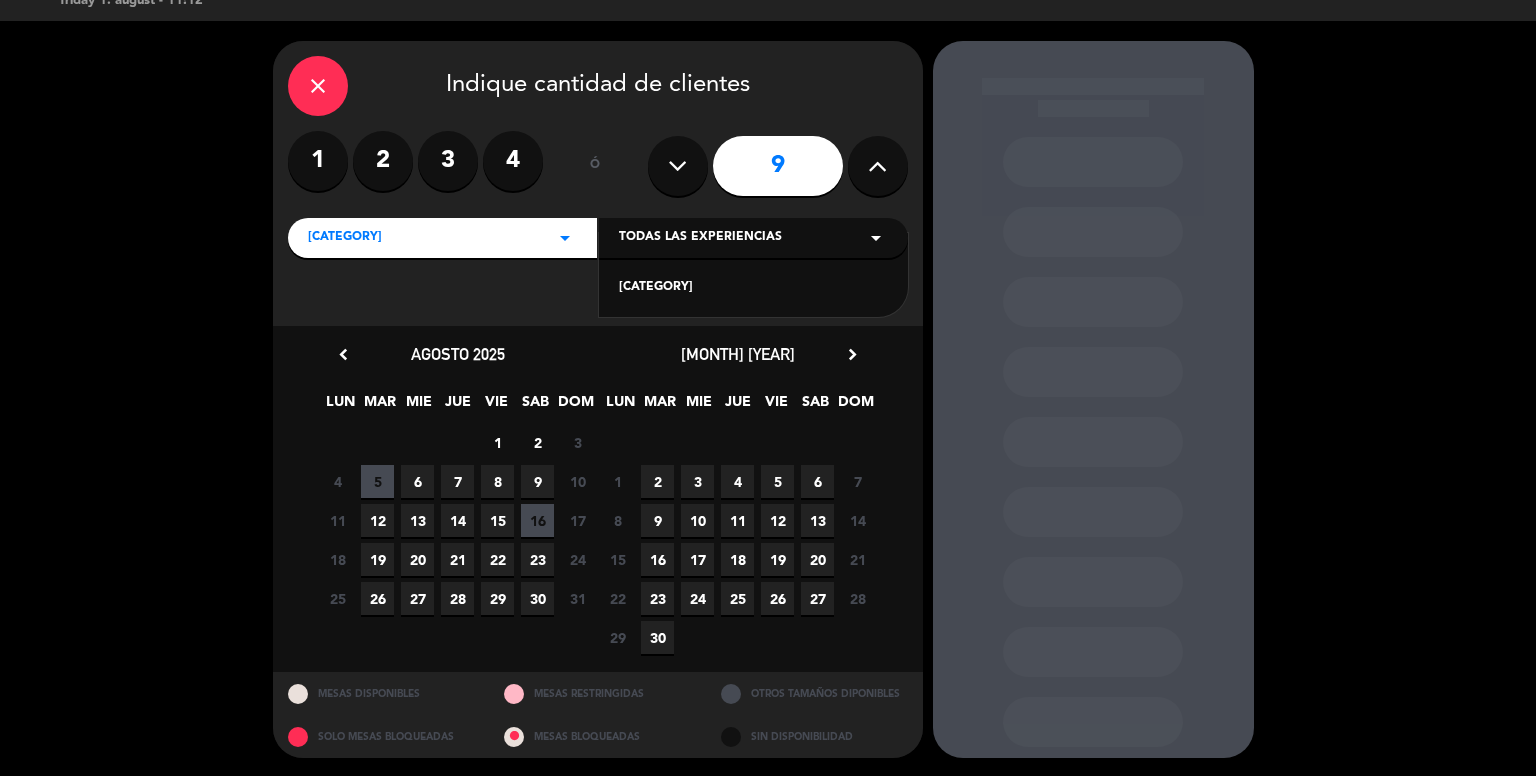 click on "[CATEGORY]" at bounding box center [753, 288] 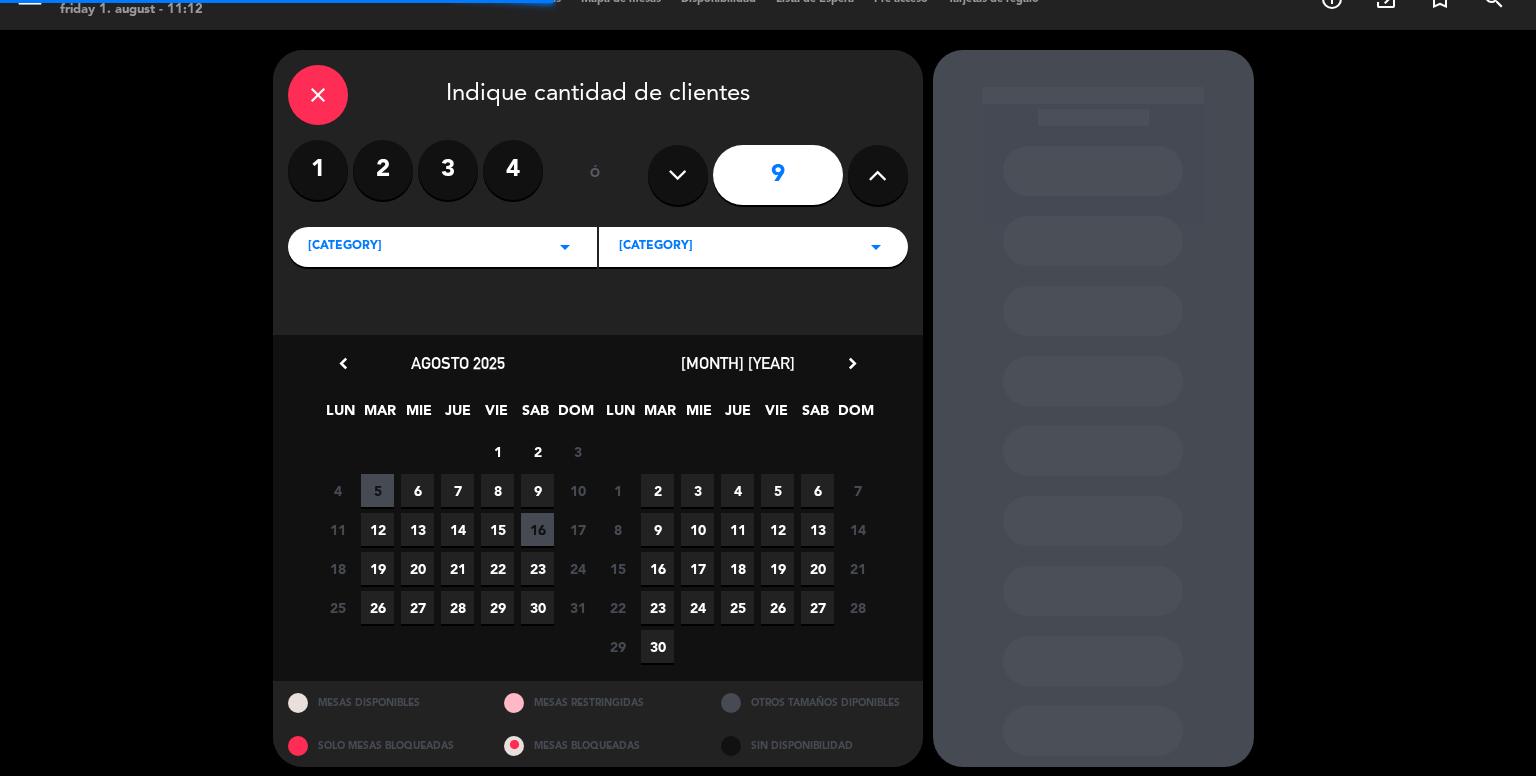 scroll, scrollTop: 39, scrollLeft: 0, axis: vertical 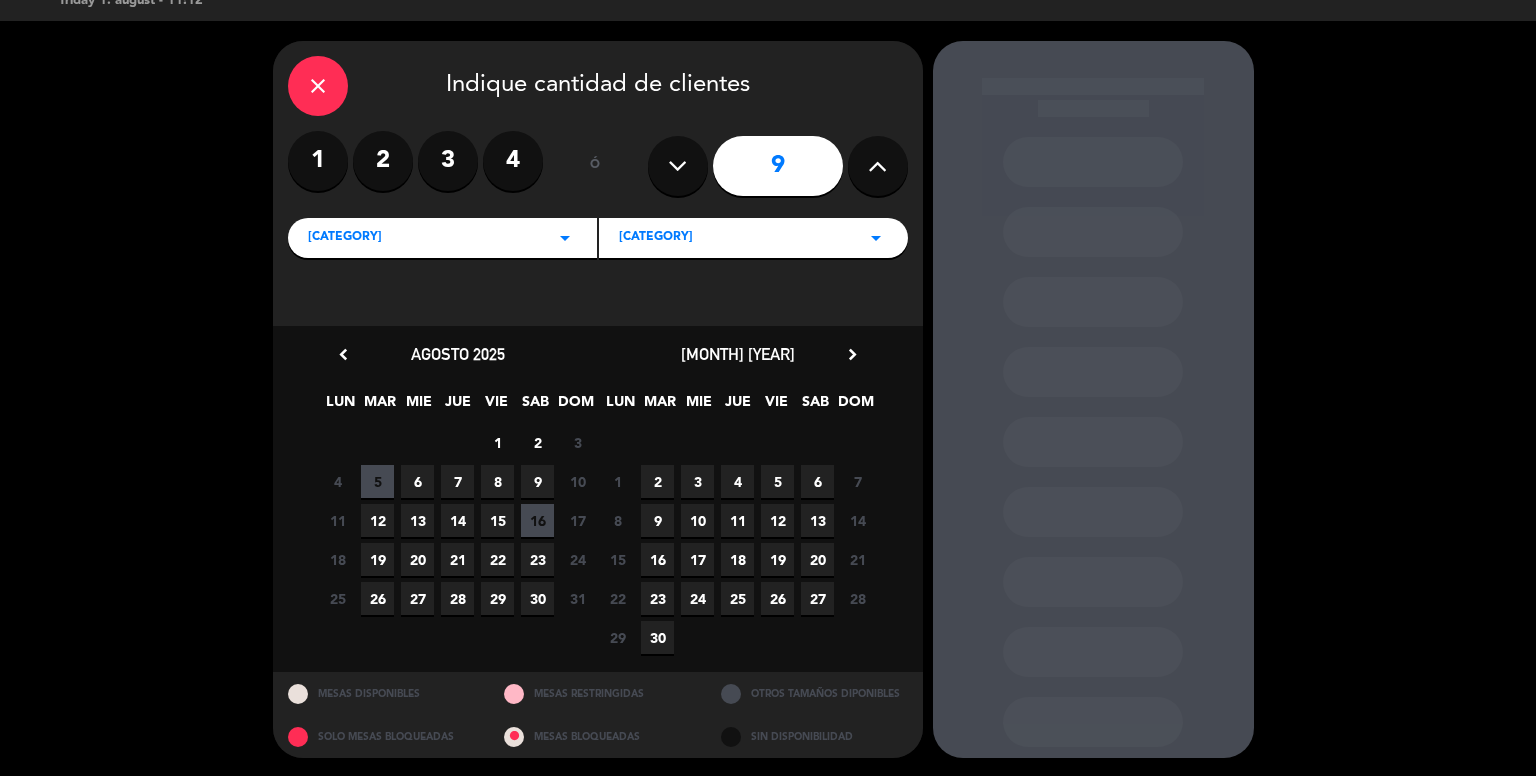 click at bounding box center [877, 166] 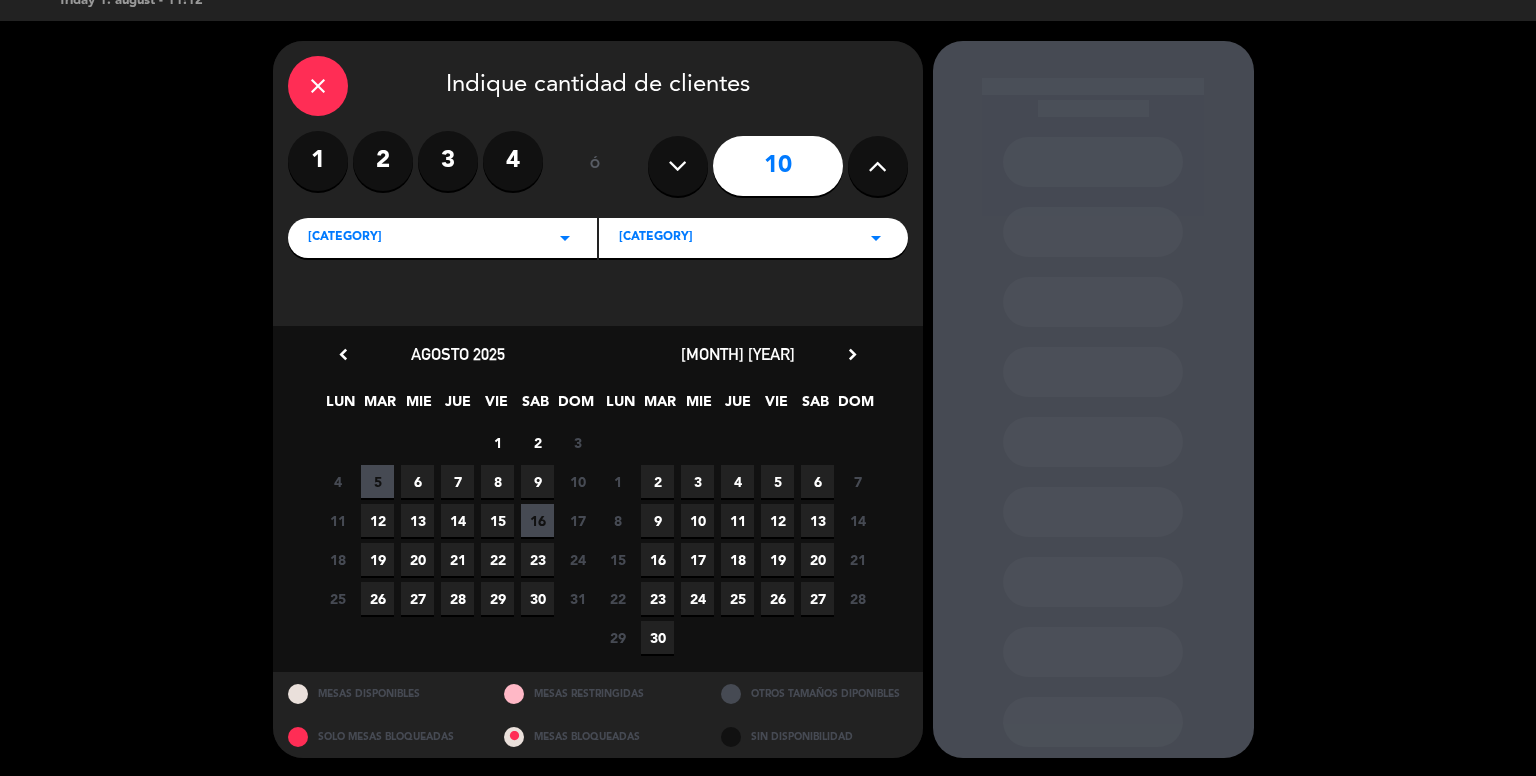 scroll, scrollTop: 30, scrollLeft: 0, axis: vertical 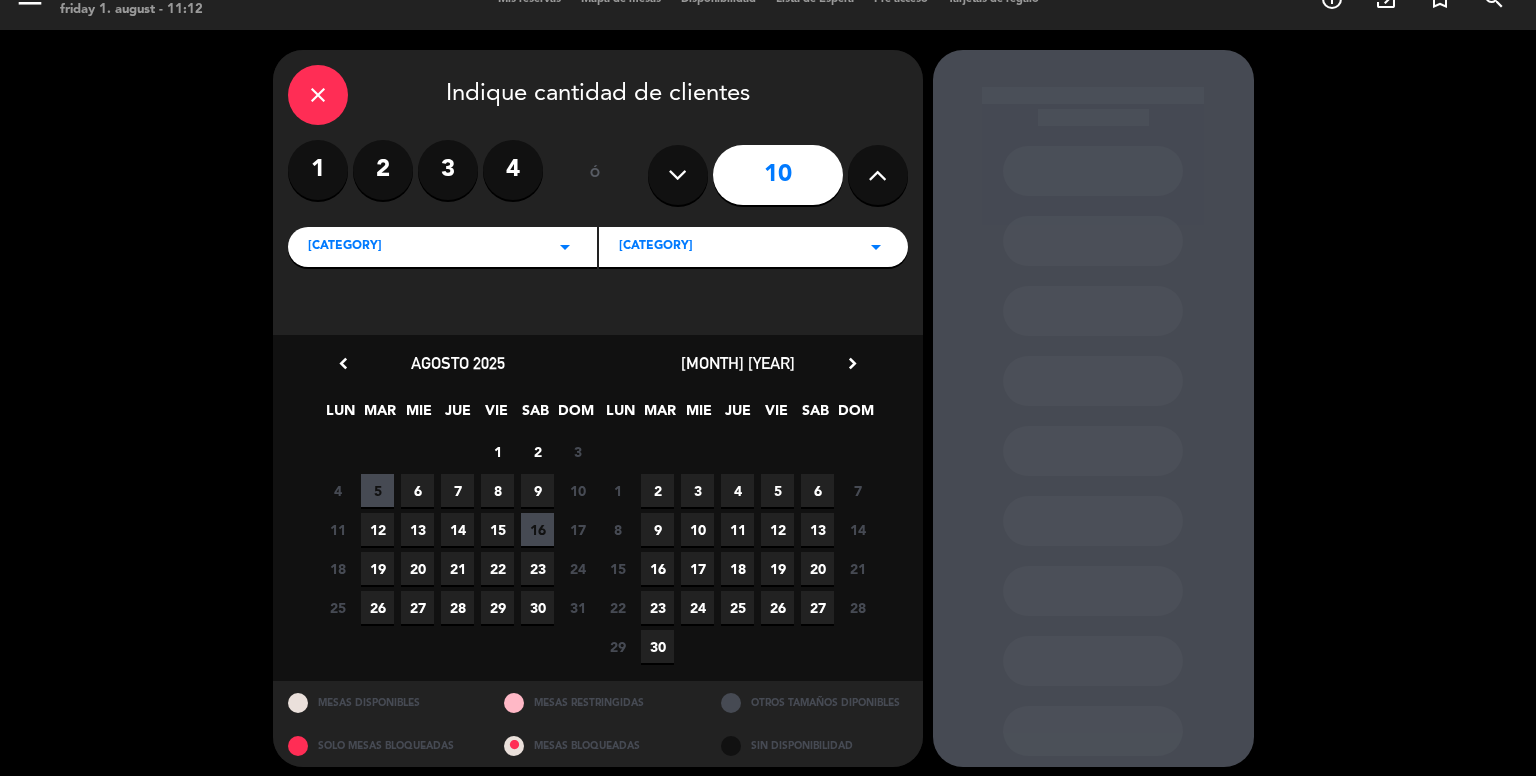 click at bounding box center (877, 175) 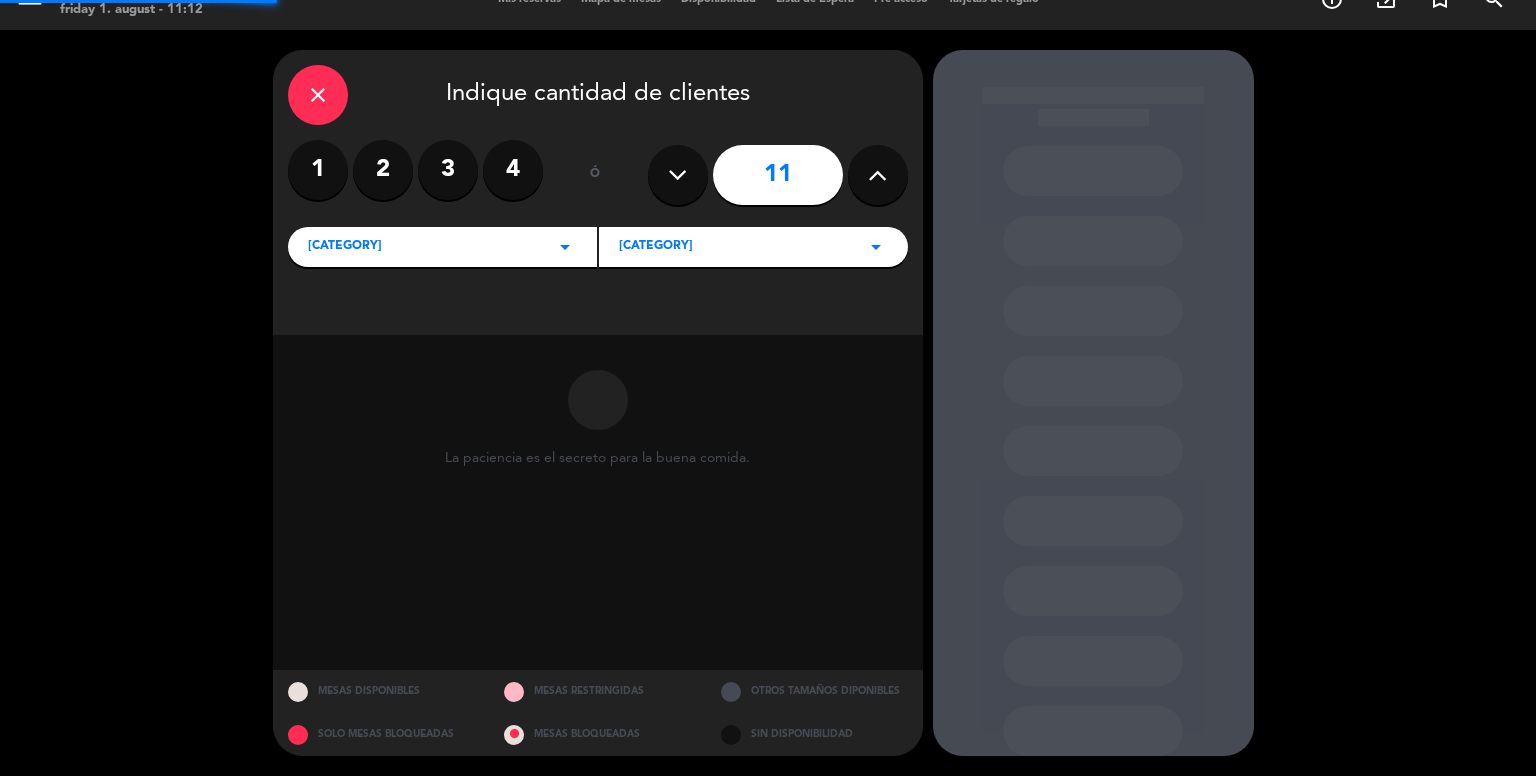 click at bounding box center [877, 175] 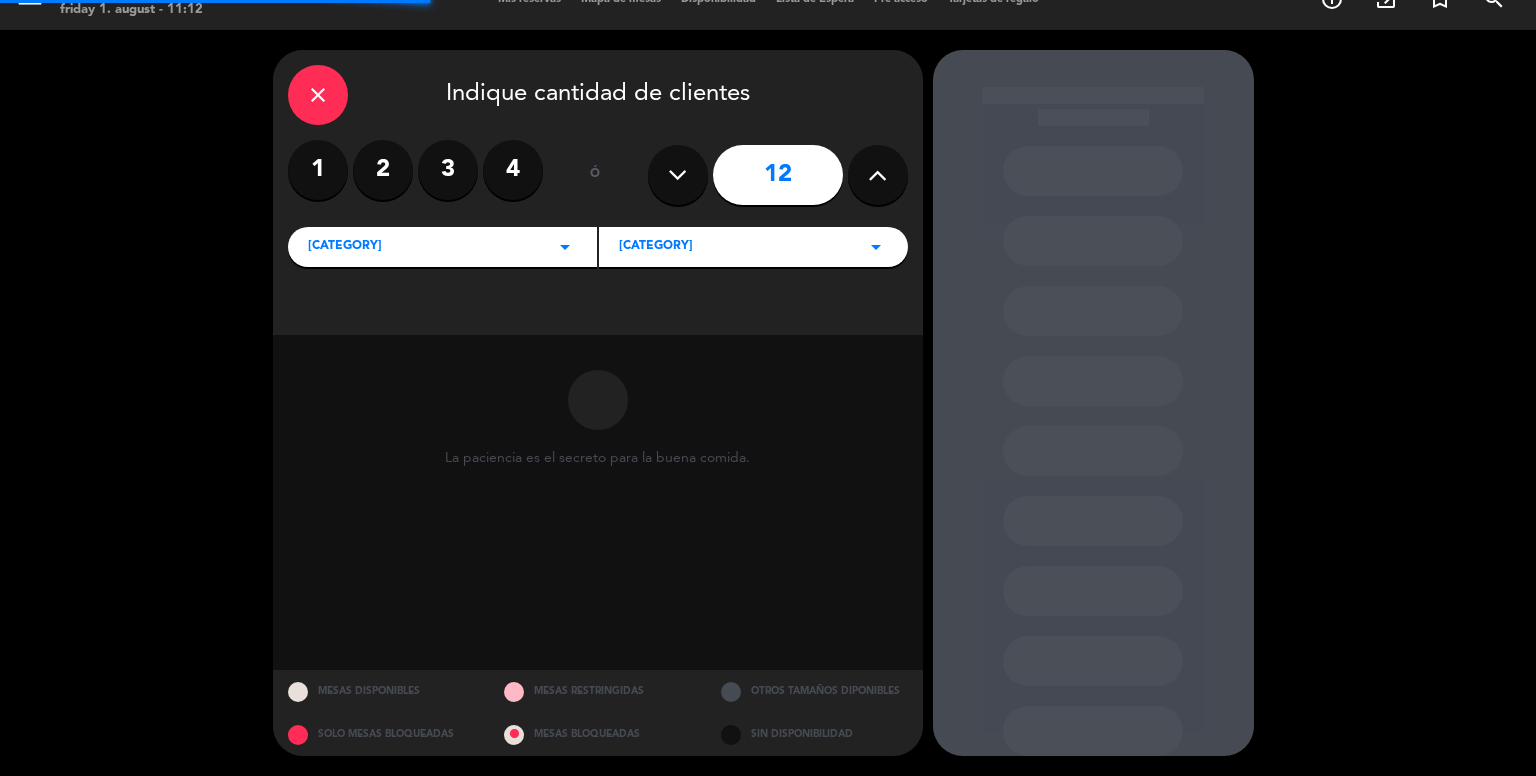 click at bounding box center [877, 175] 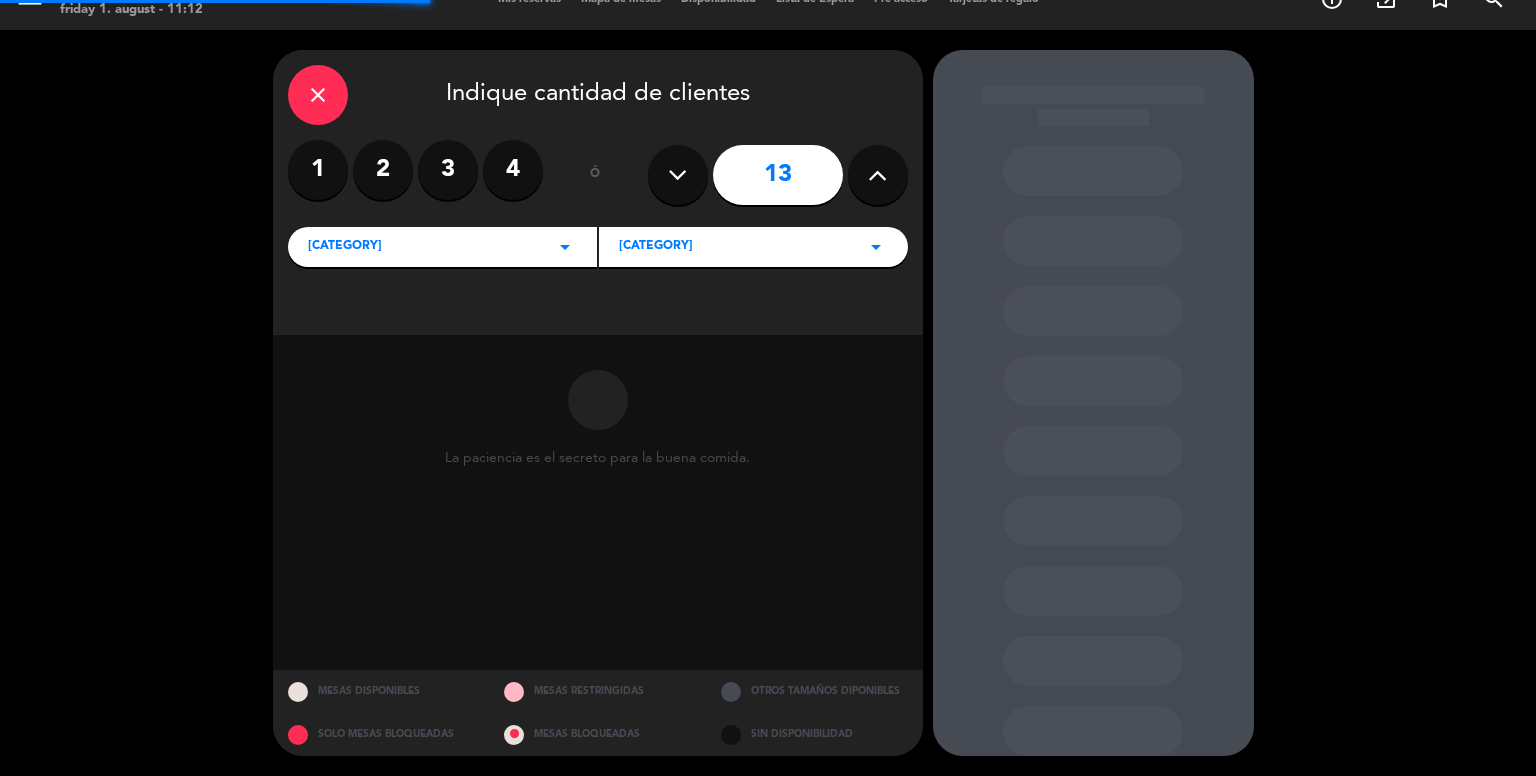 click at bounding box center (877, 175) 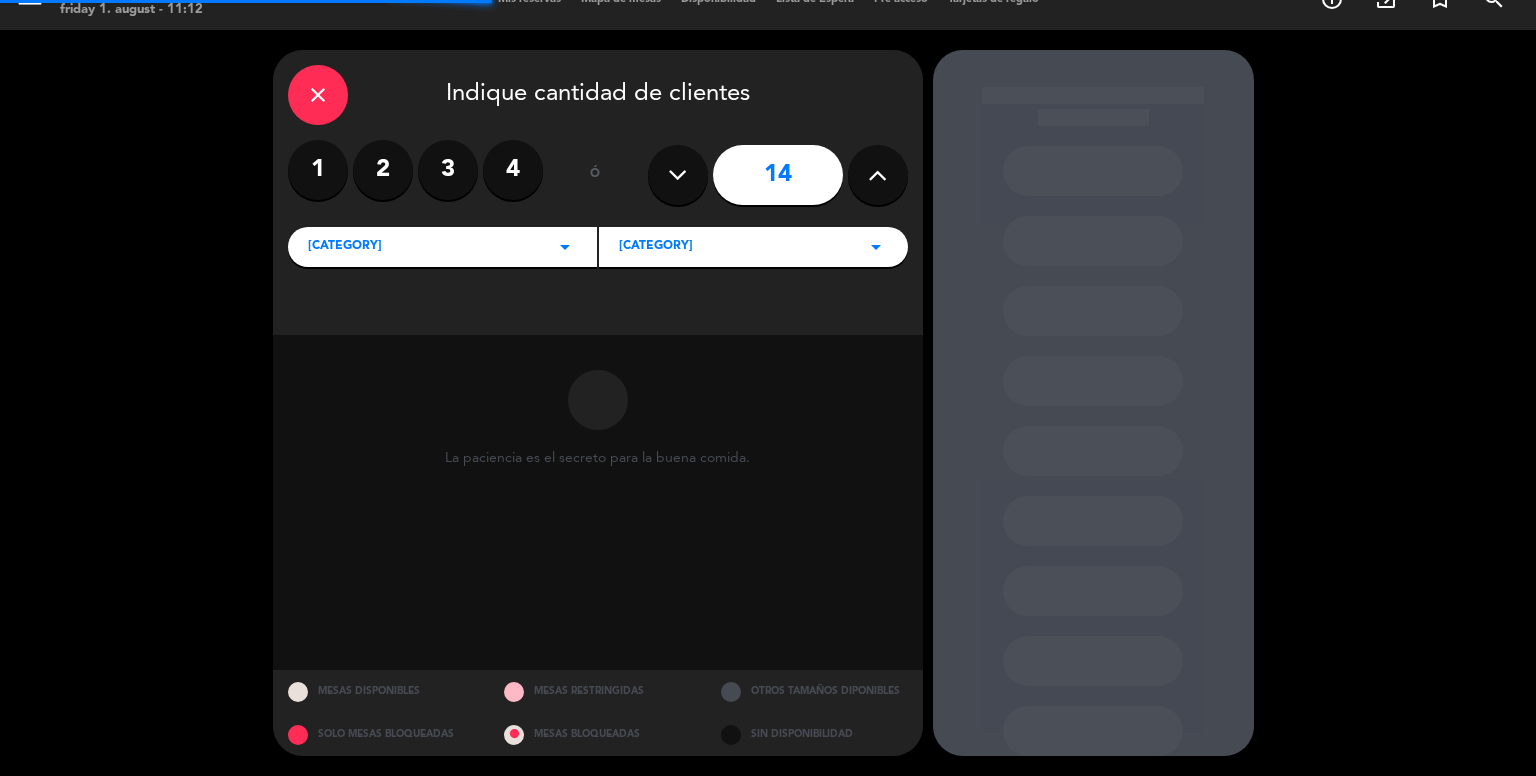 click at bounding box center [877, 175] 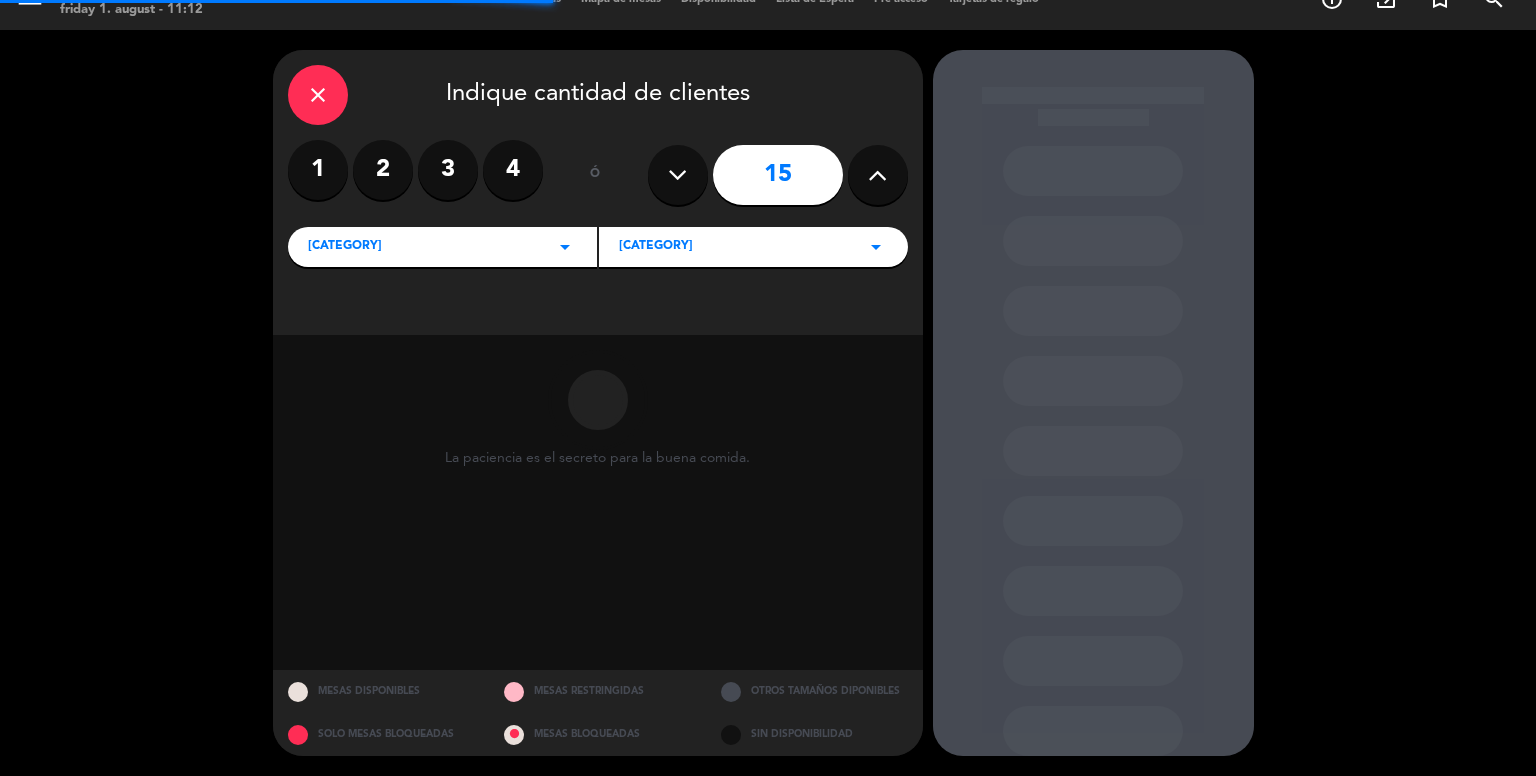 scroll, scrollTop: 39, scrollLeft: 0, axis: vertical 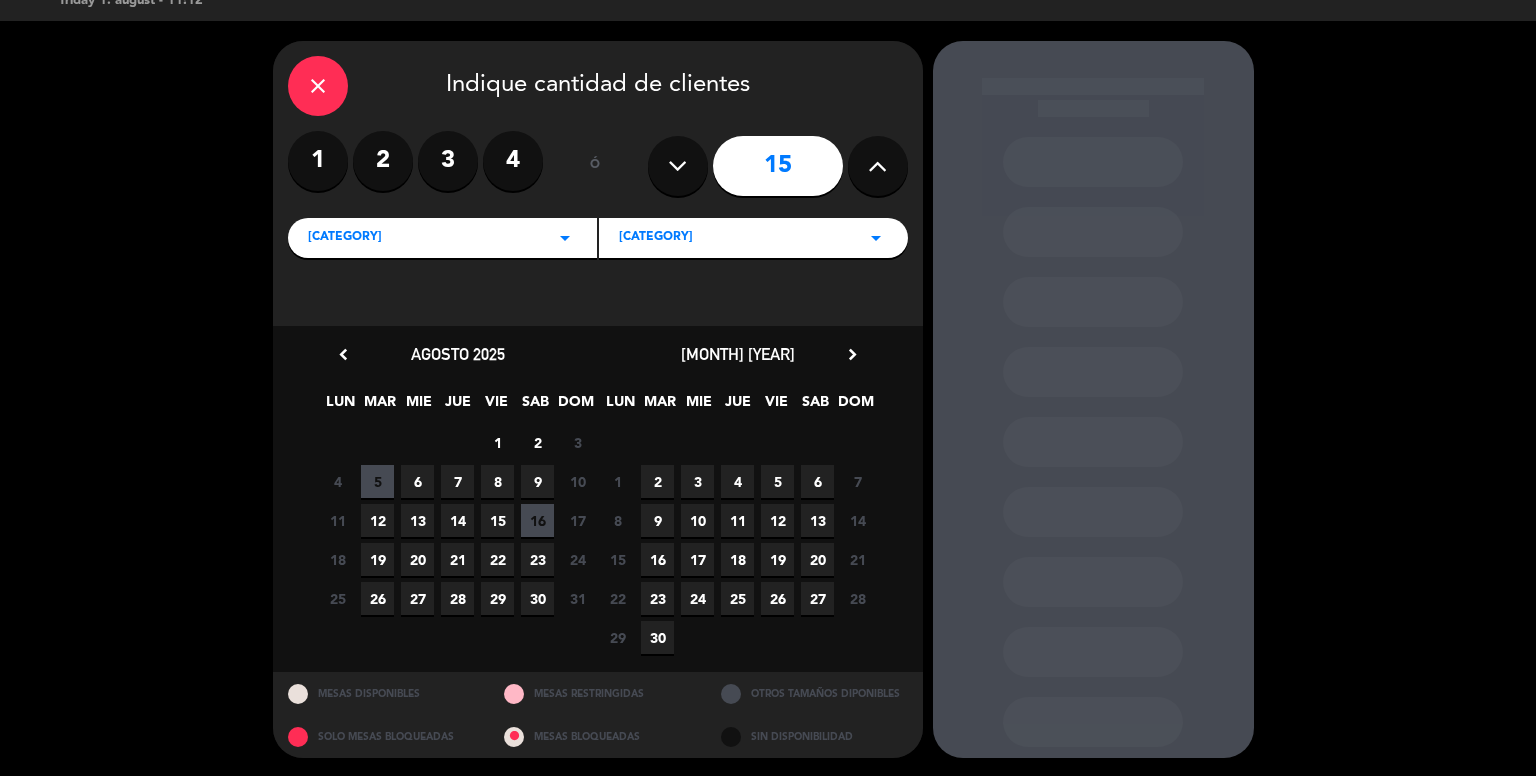 click on "5" at bounding box center (377, 481) 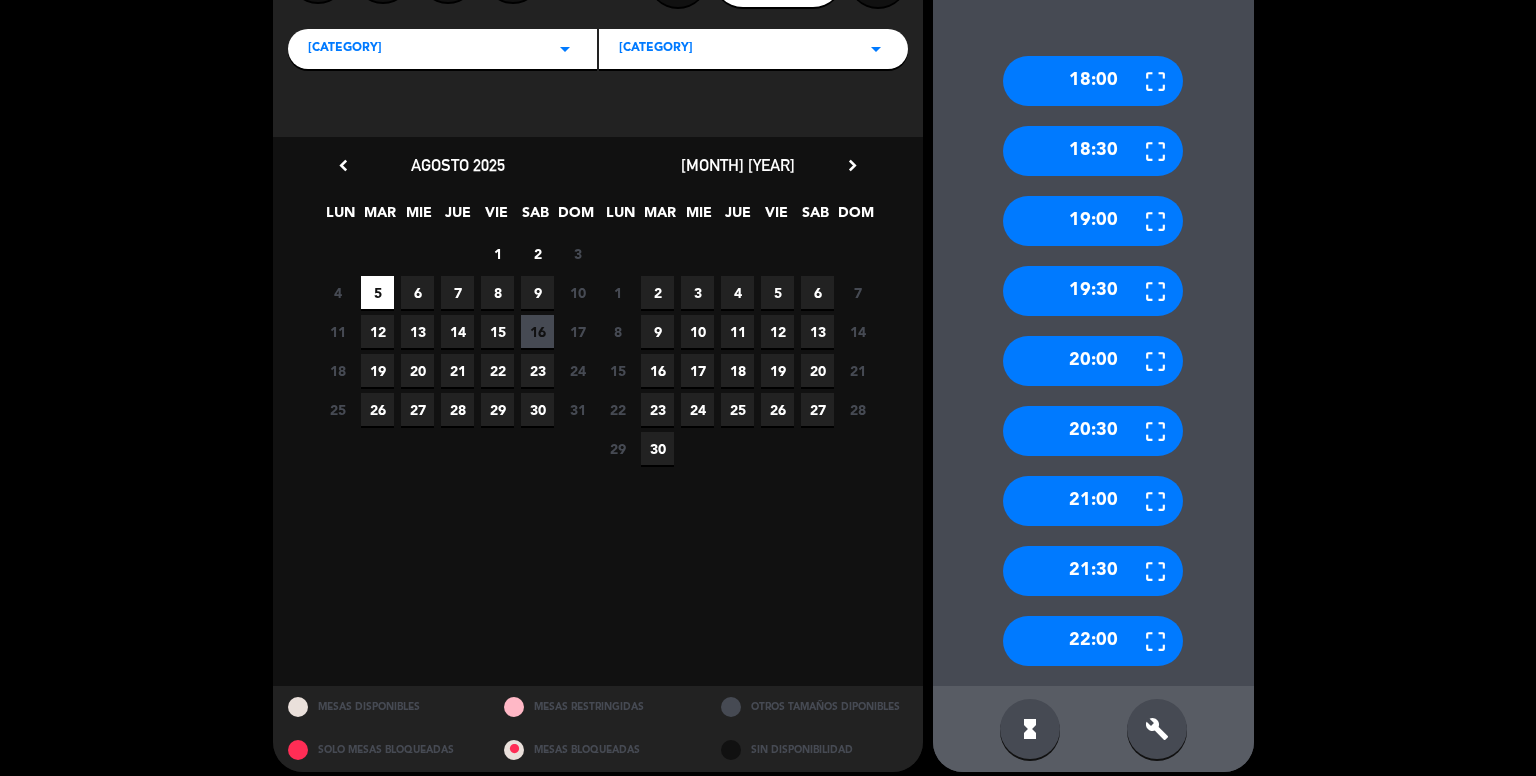 scroll, scrollTop: 244, scrollLeft: 0, axis: vertical 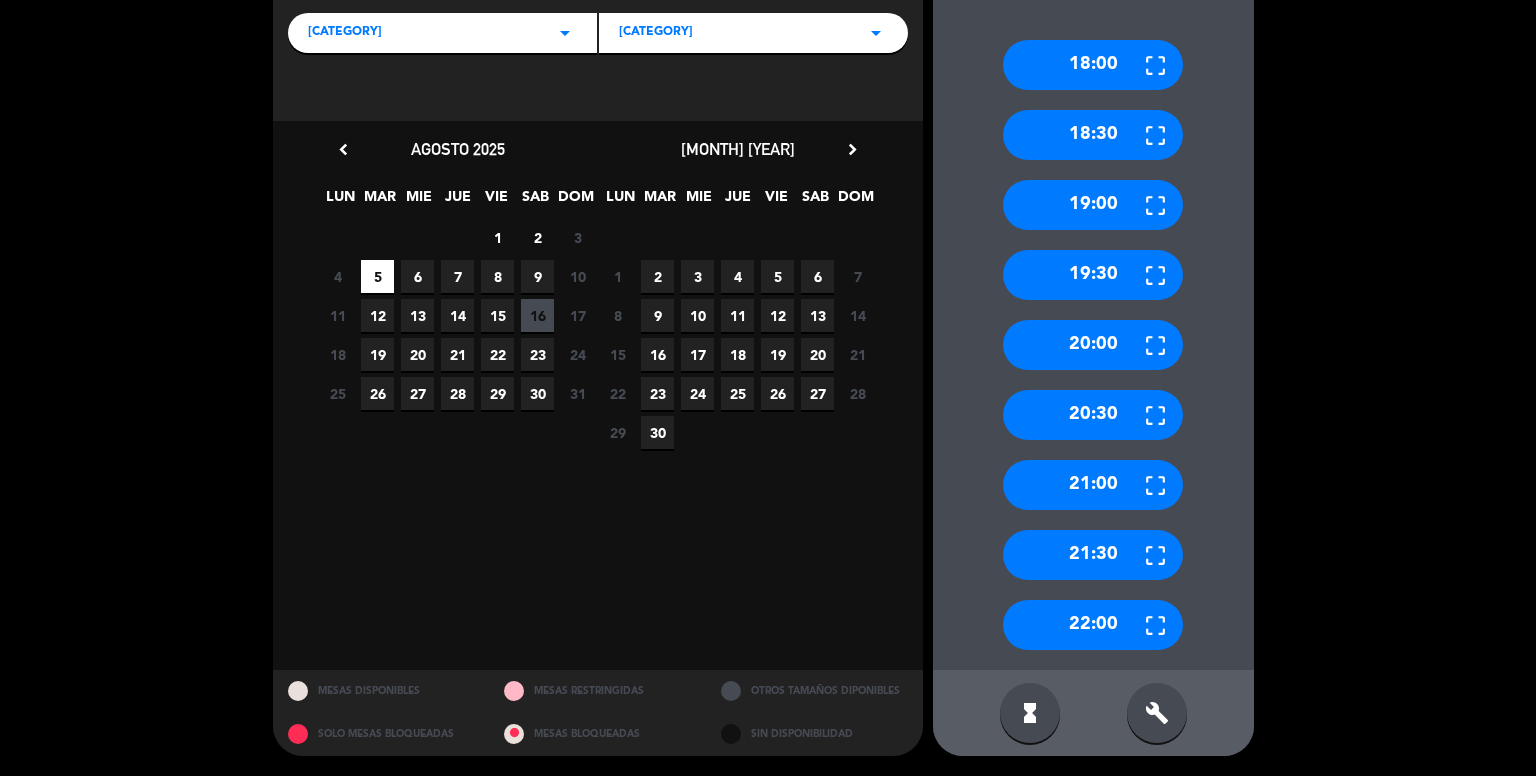 click on "build" at bounding box center (1157, 713) 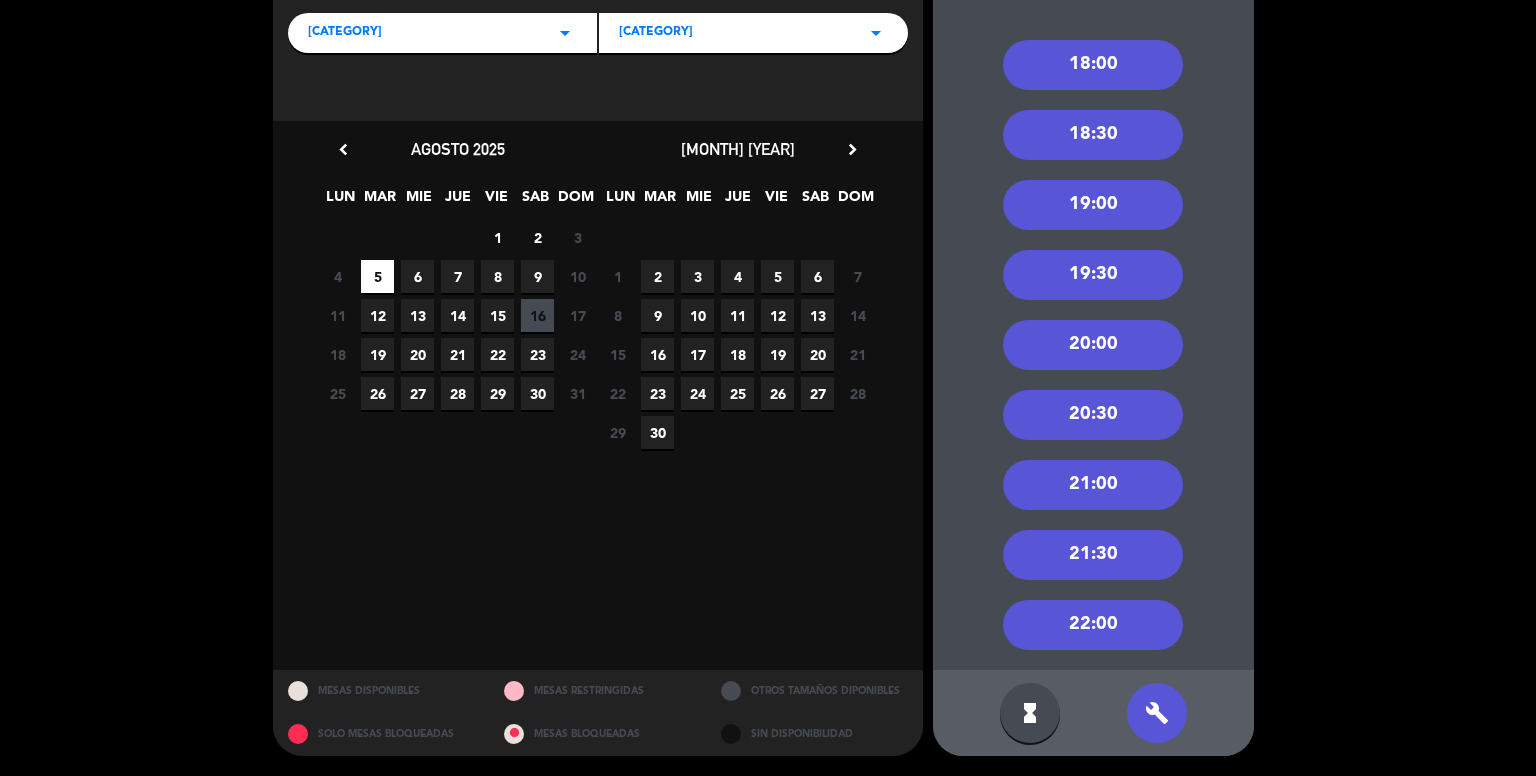 click on "19:00" at bounding box center (1093, 205) 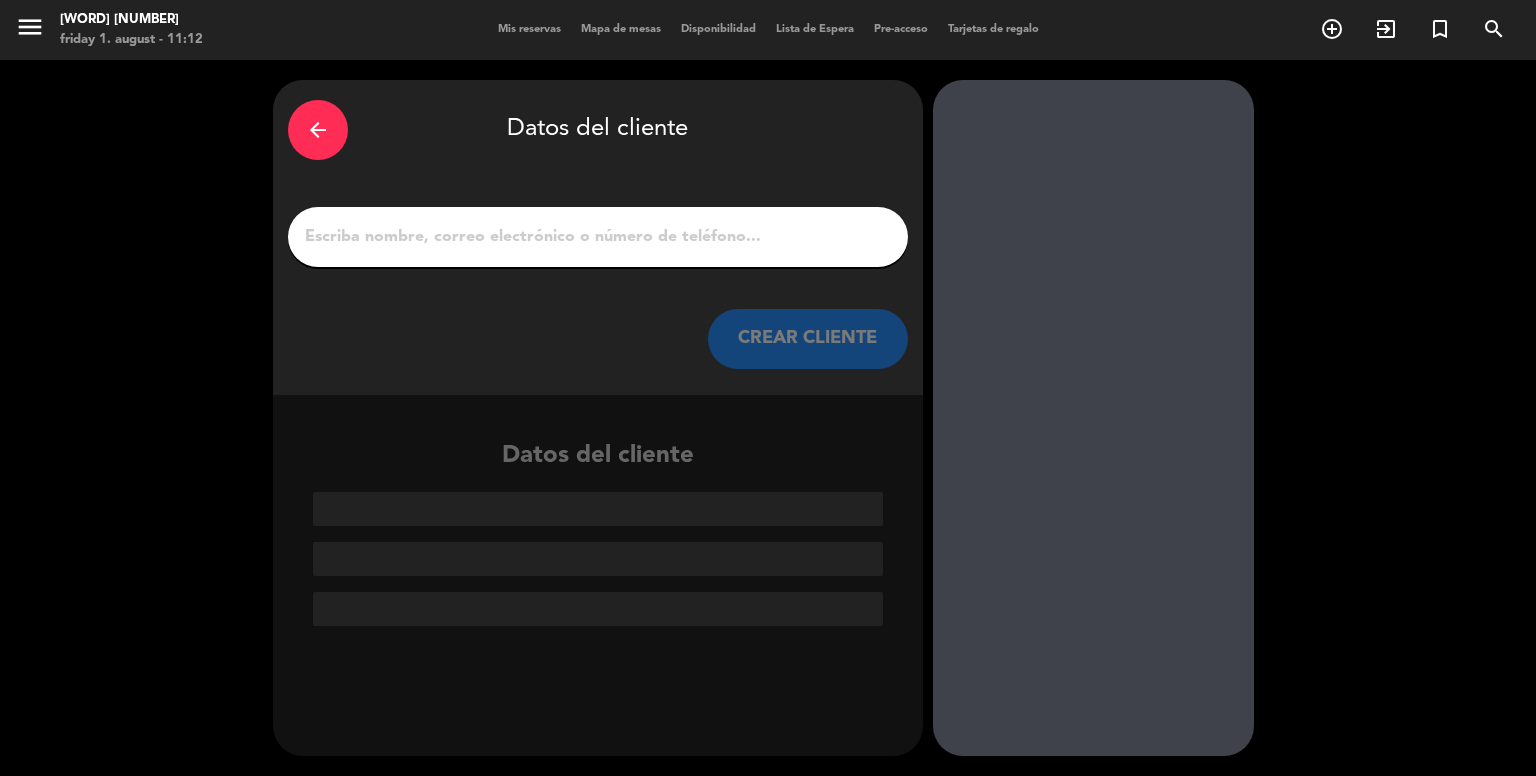 click on "1" at bounding box center (598, 237) 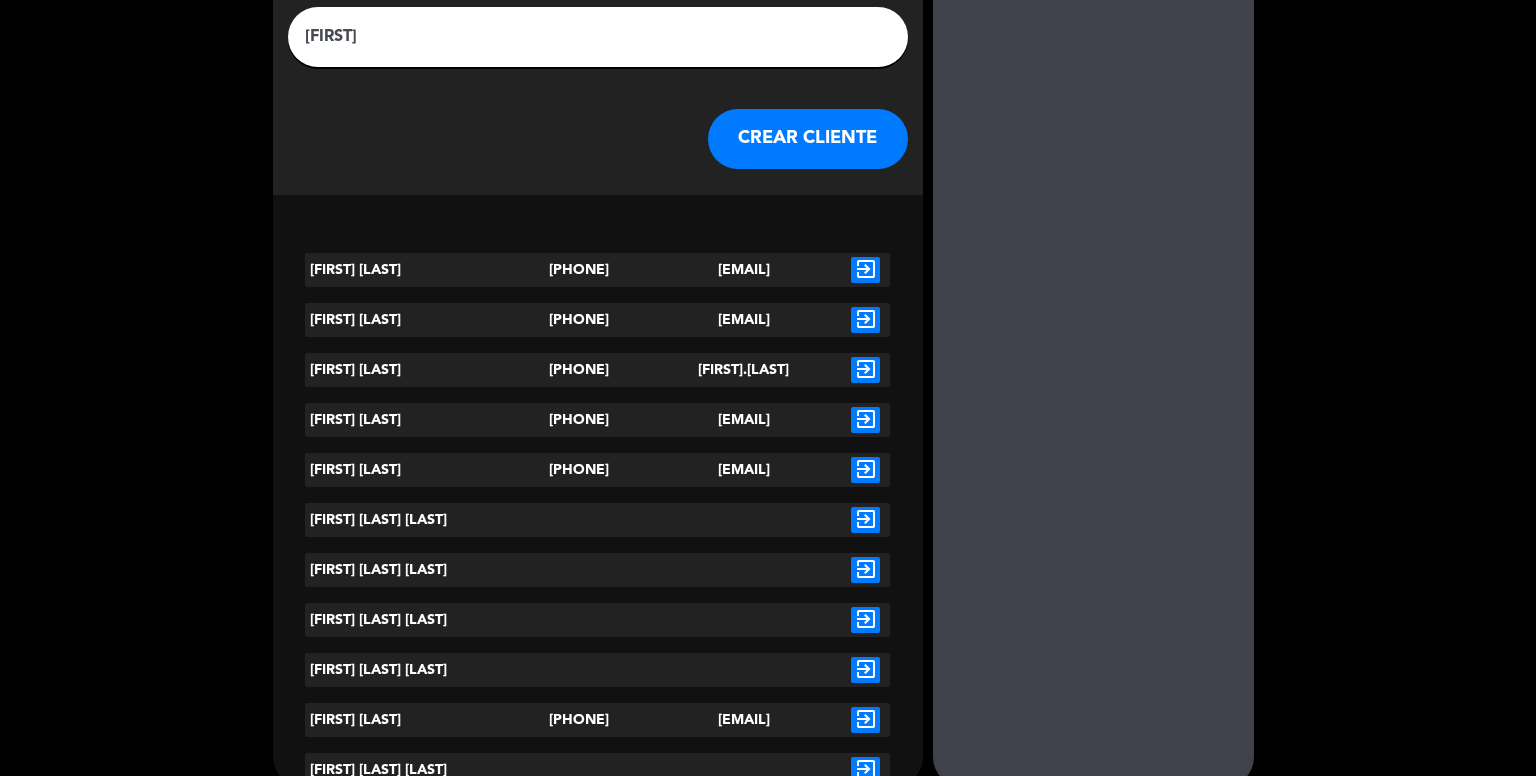 scroll, scrollTop: 231, scrollLeft: 0, axis: vertical 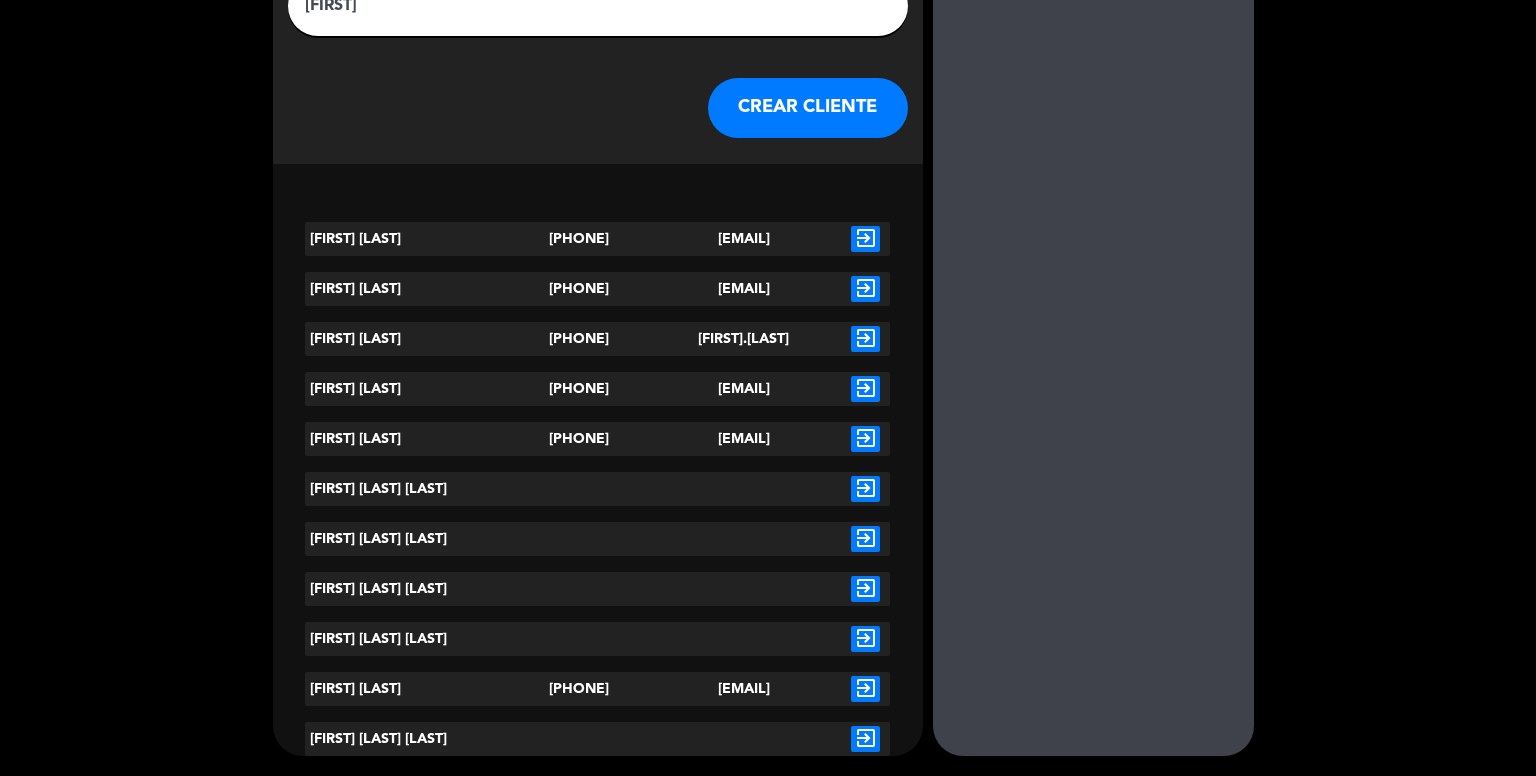 type on "[FIRST]" 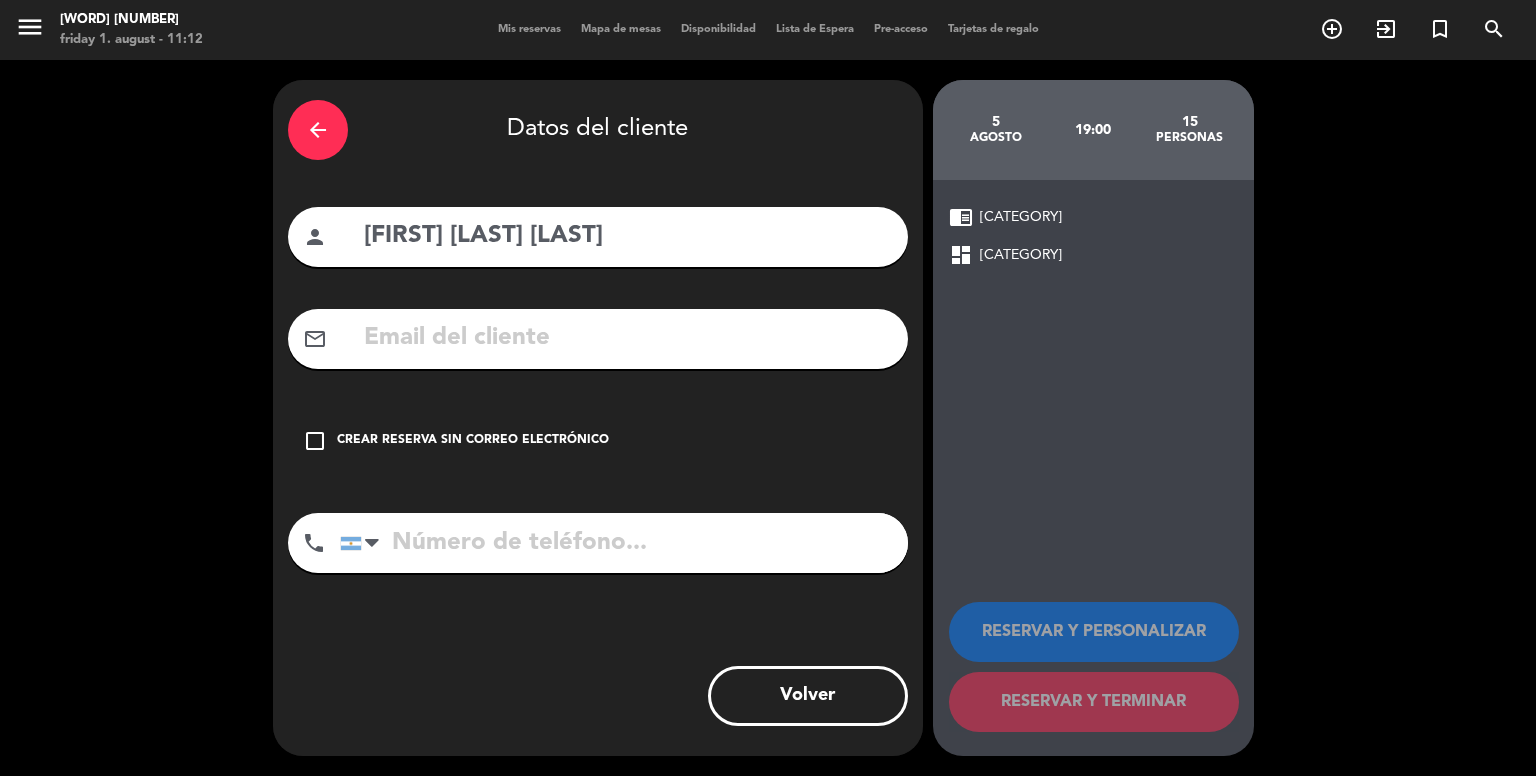 click at bounding box center [627, 338] 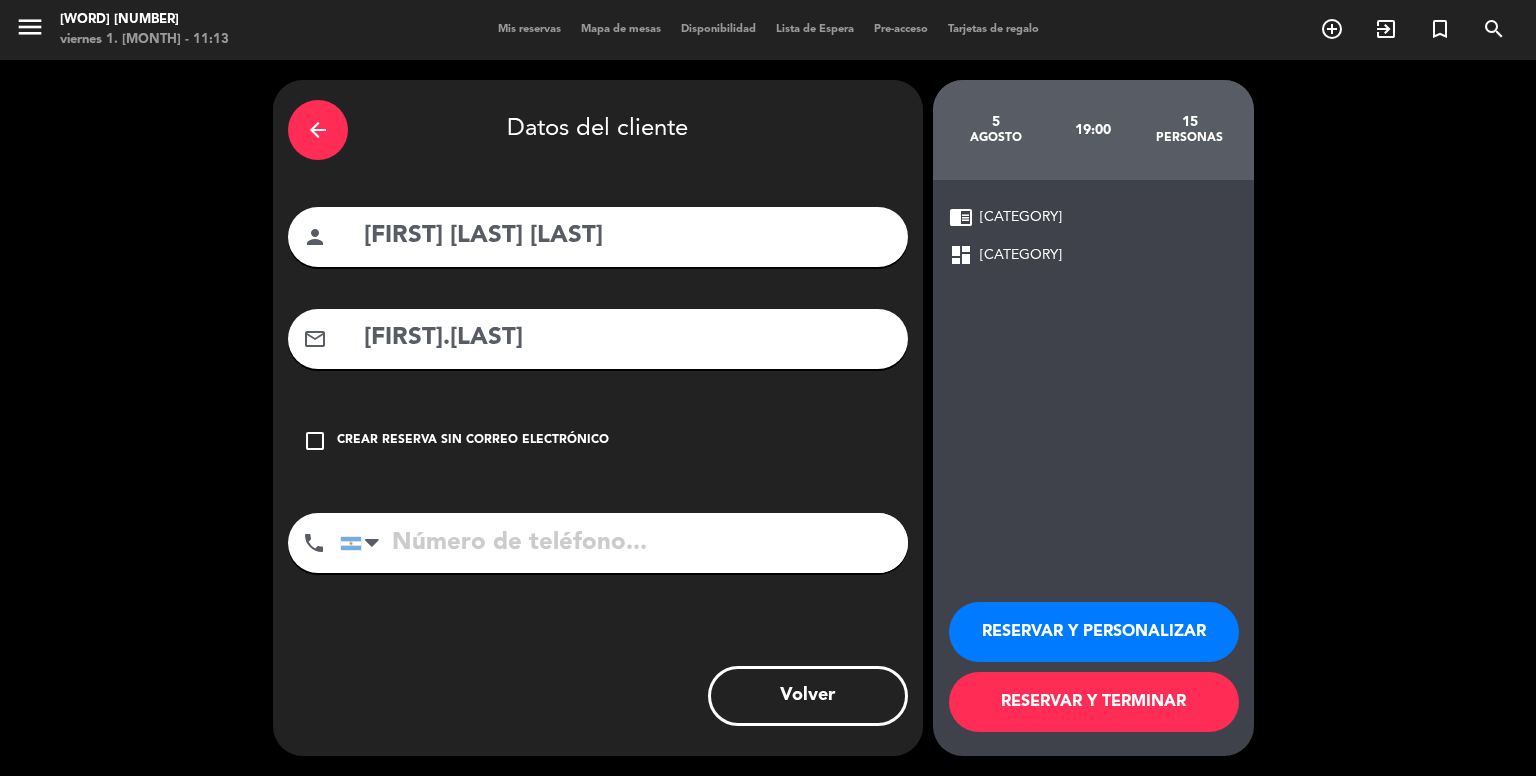type on "[FIRST].[LAST]" 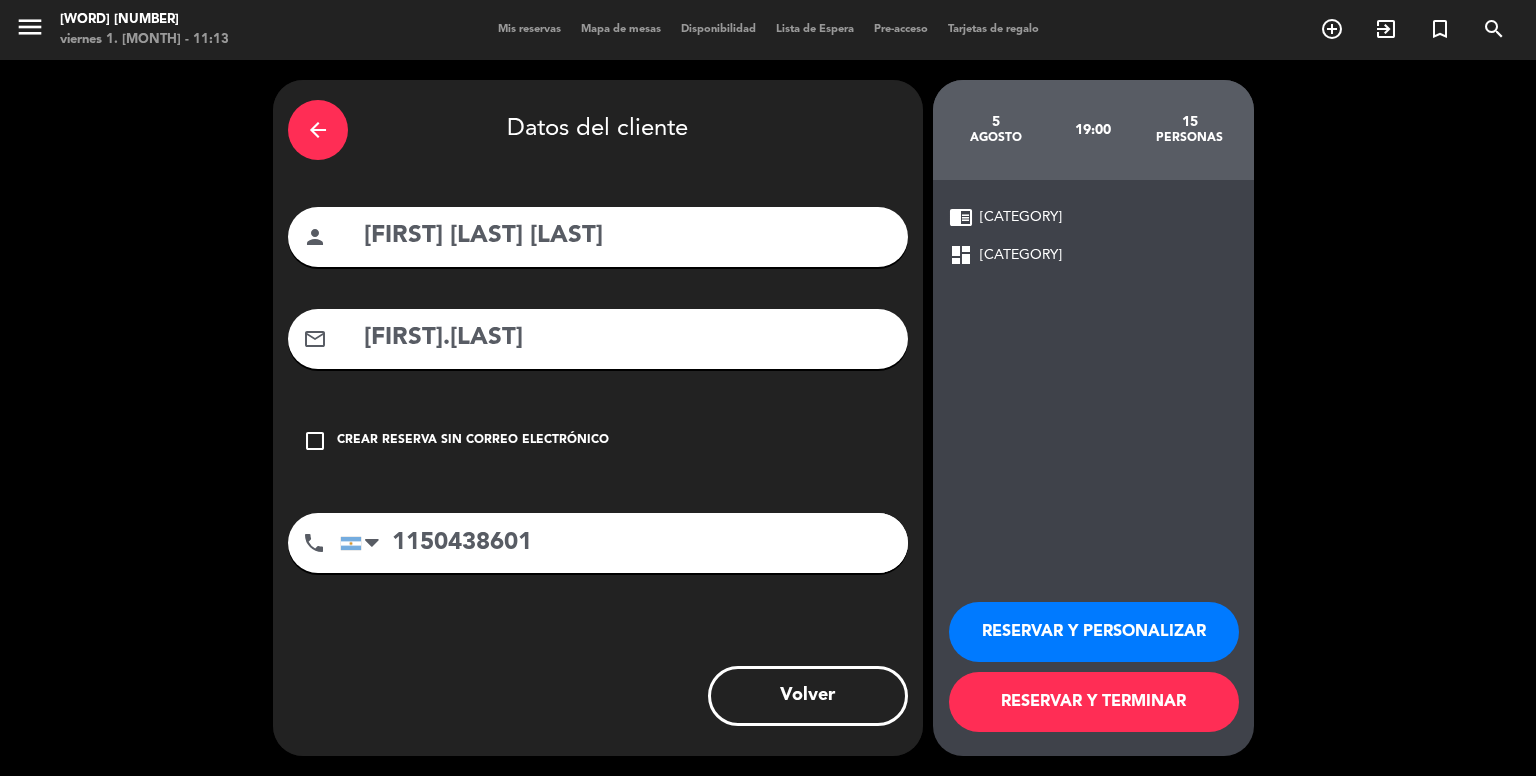 type on "1150438601" 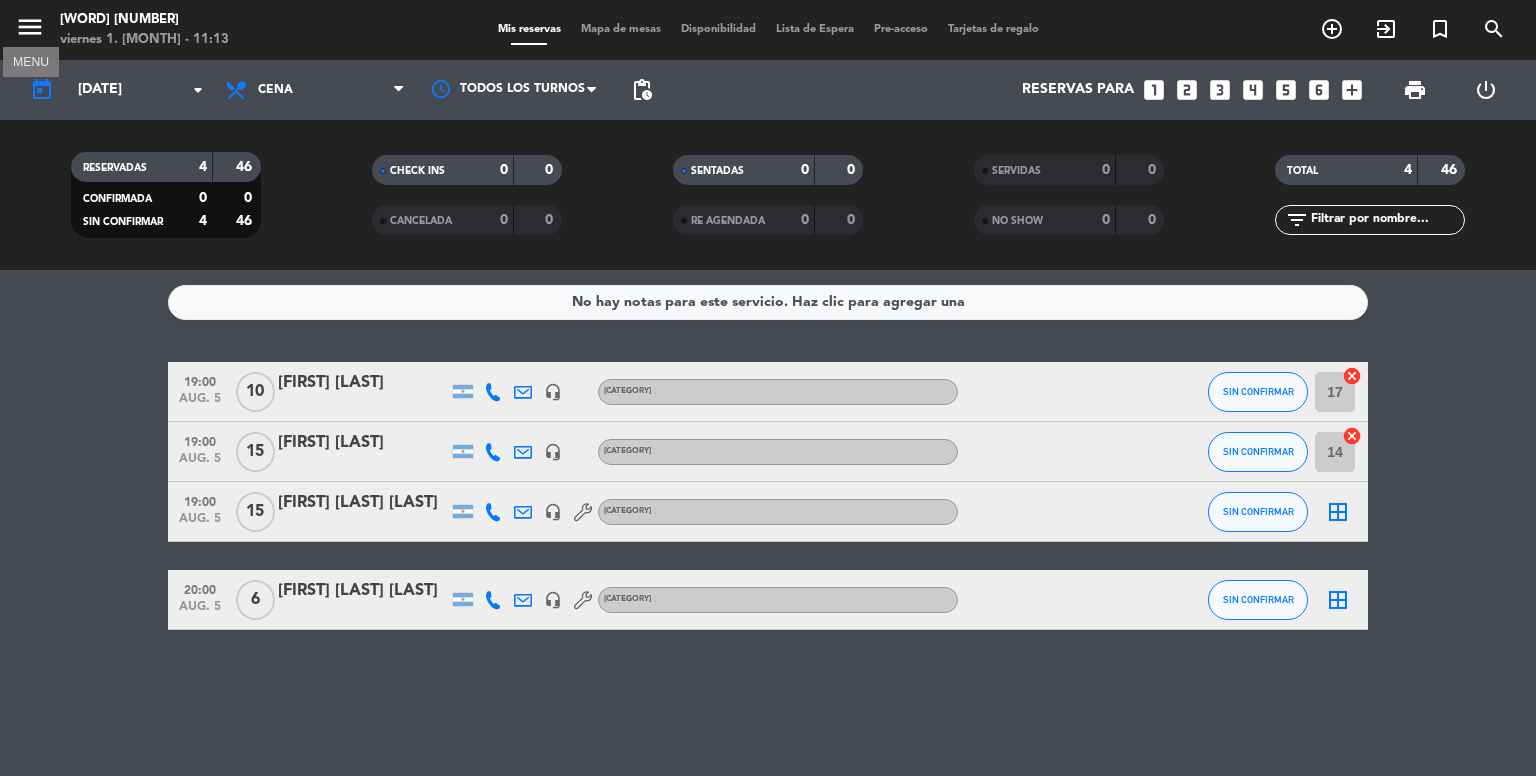 click on "menu" at bounding box center [30, 27] 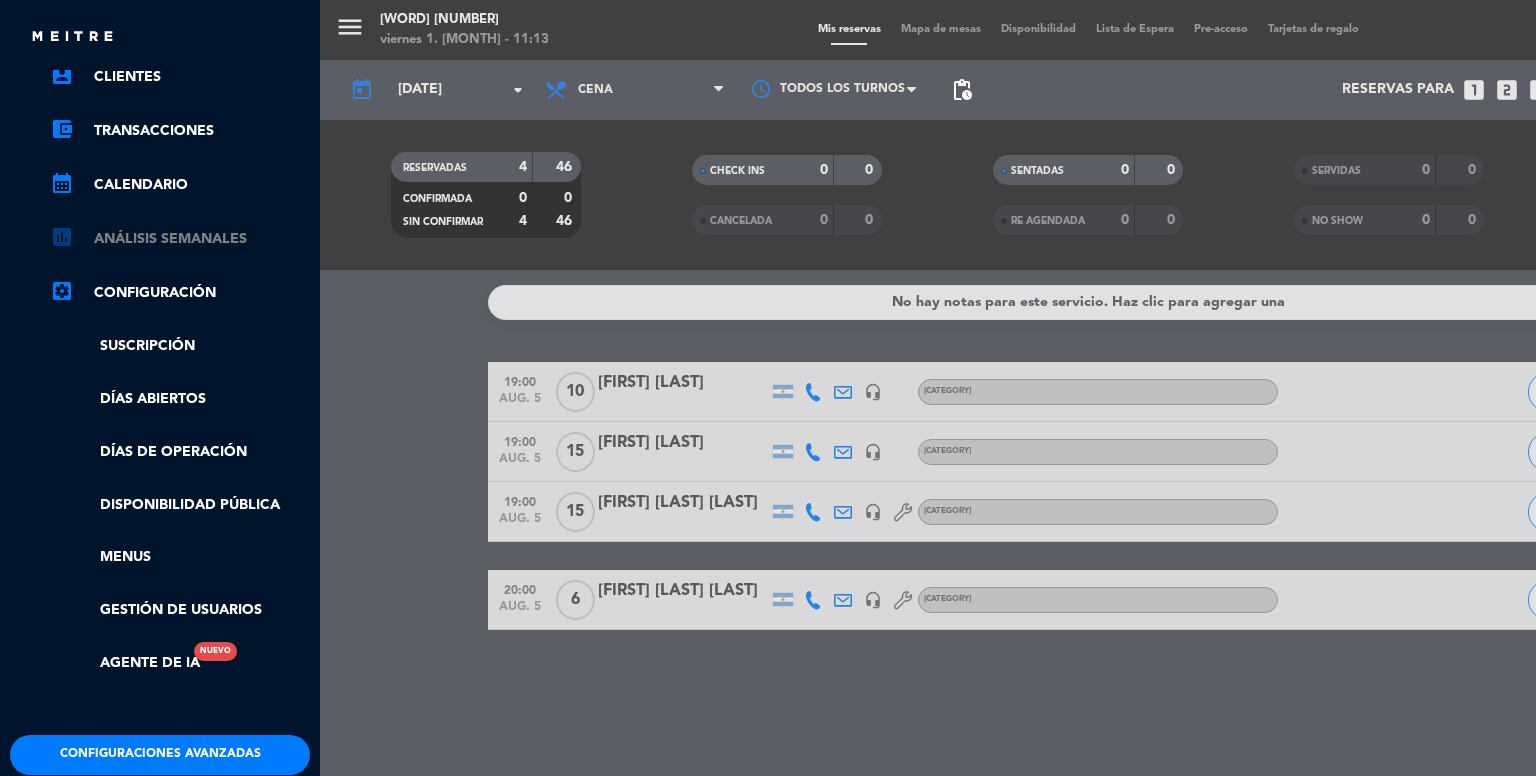scroll, scrollTop: 252, scrollLeft: 0, axis: vertical 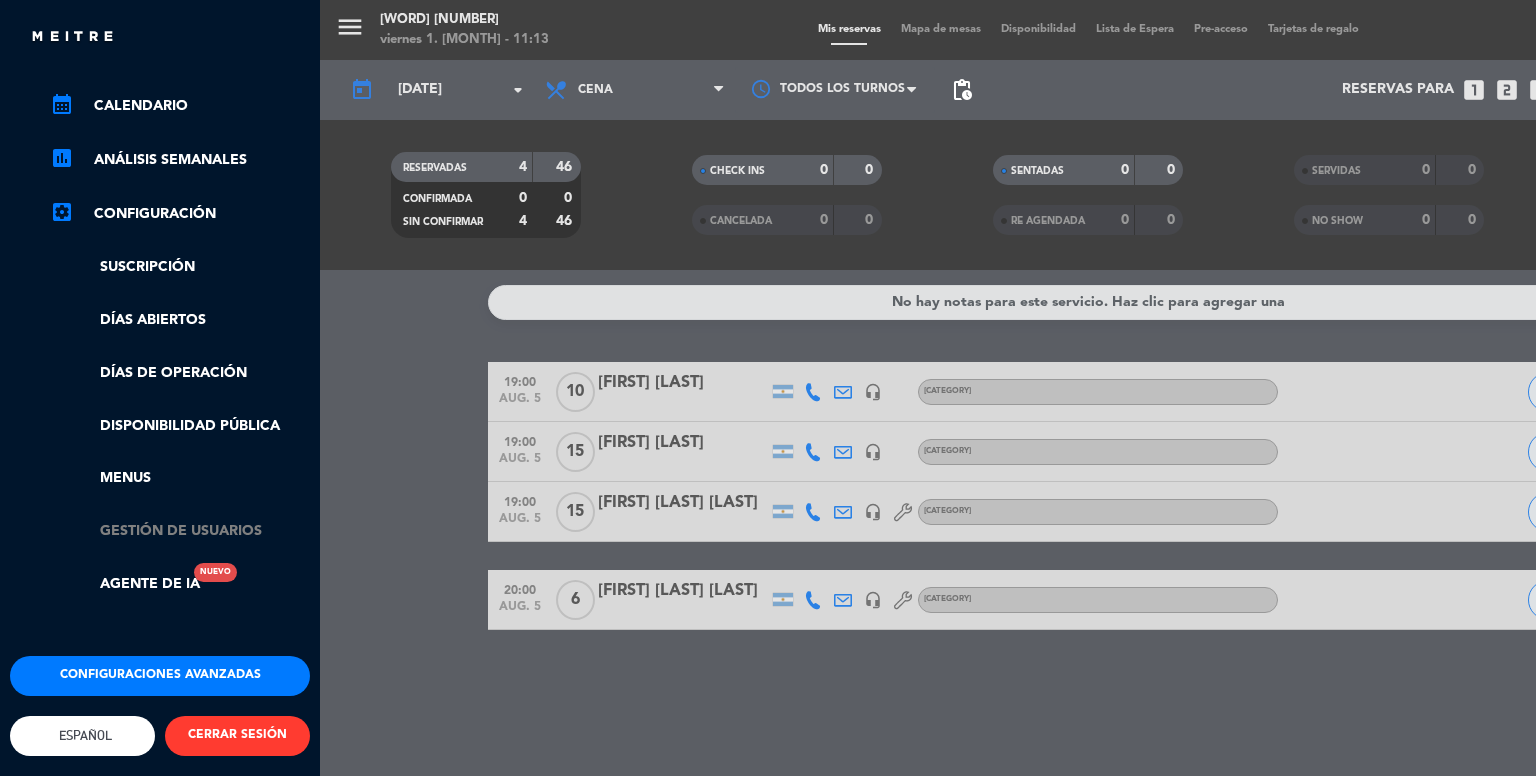 click on "Gestión de usuarios" 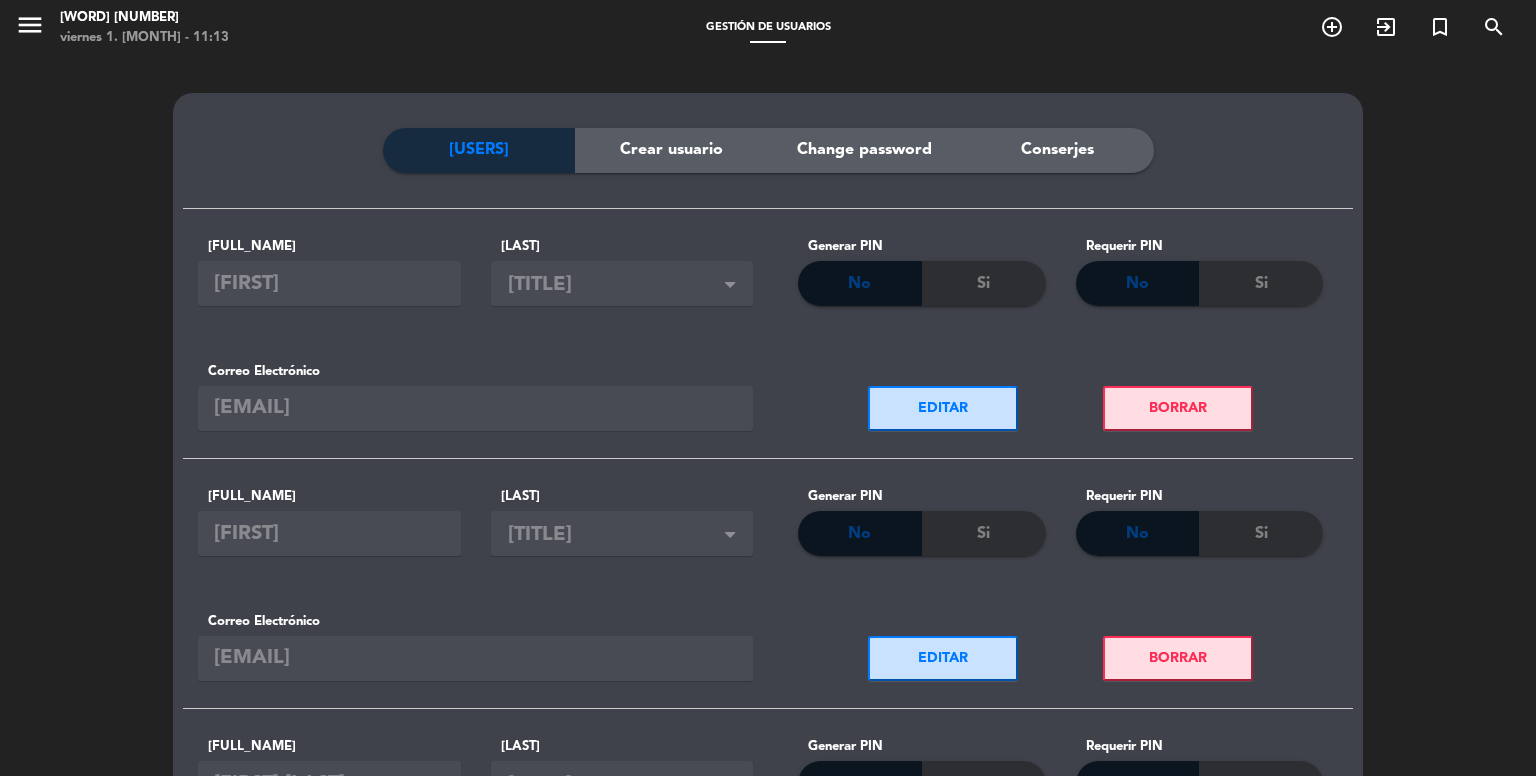 scroll, scrollTop: 0, scrollLeft: 0, axis: both 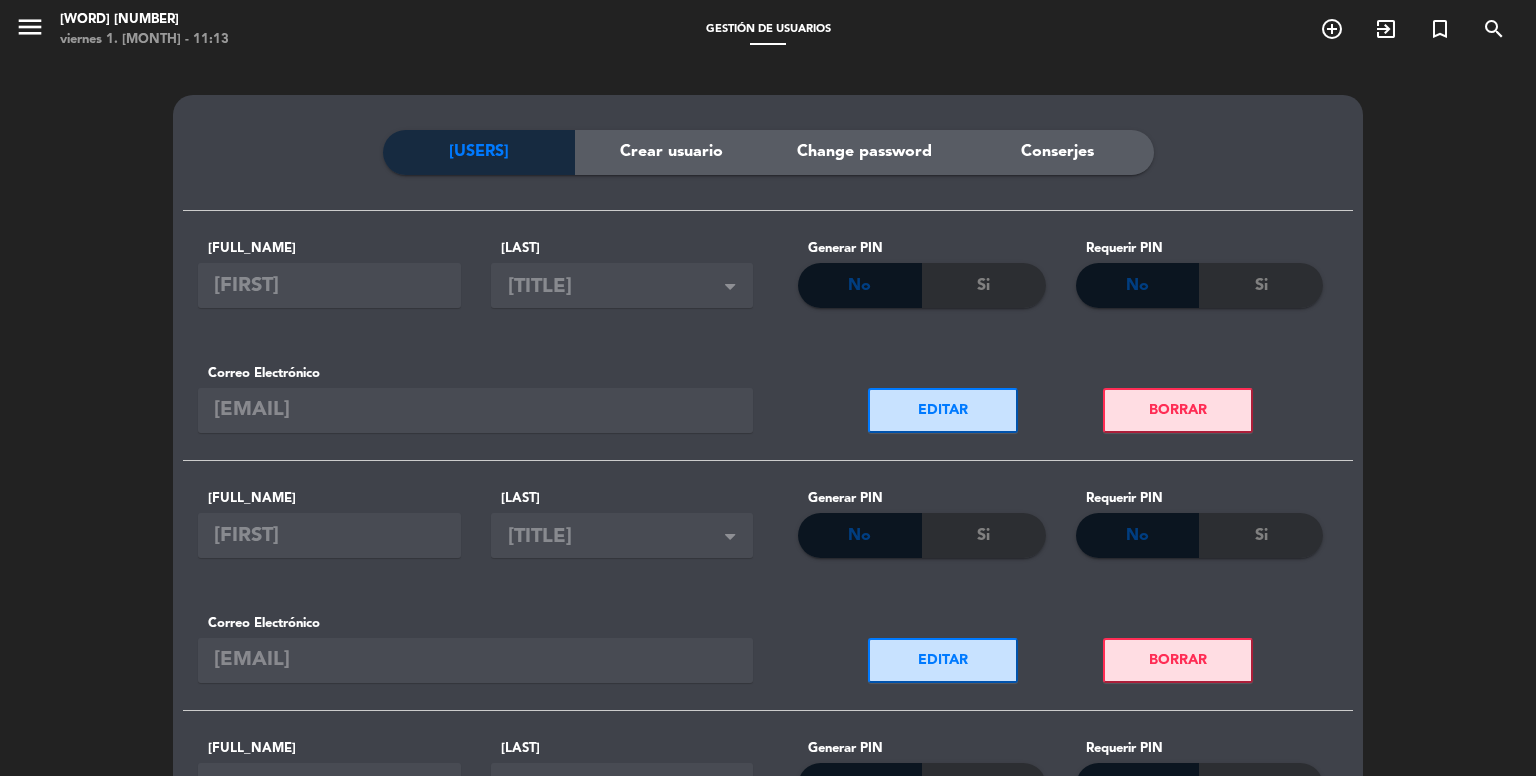 click on "Crear usuario" 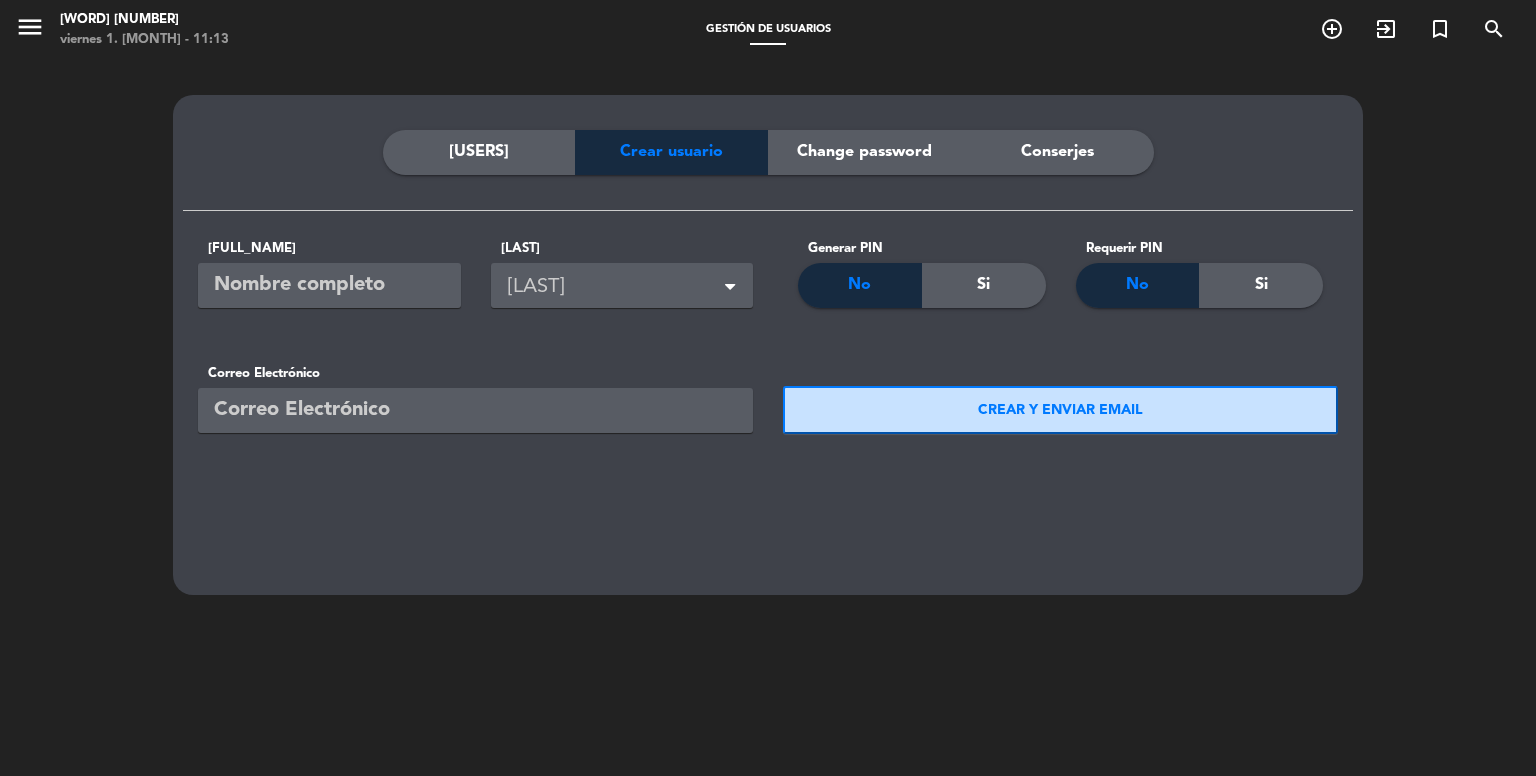 click at bounding box center [329, 285] 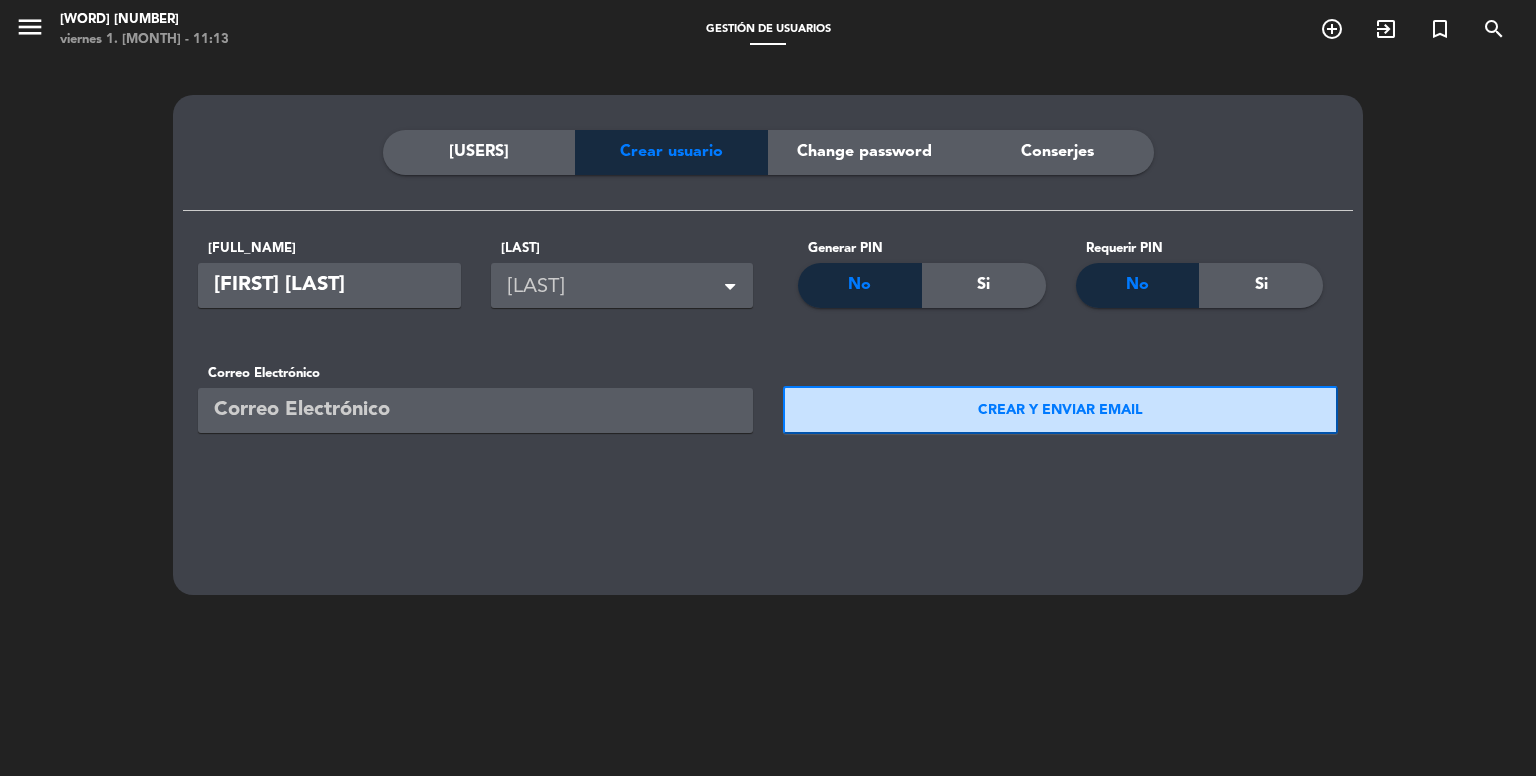 type on "[FIRST] [LAST]" 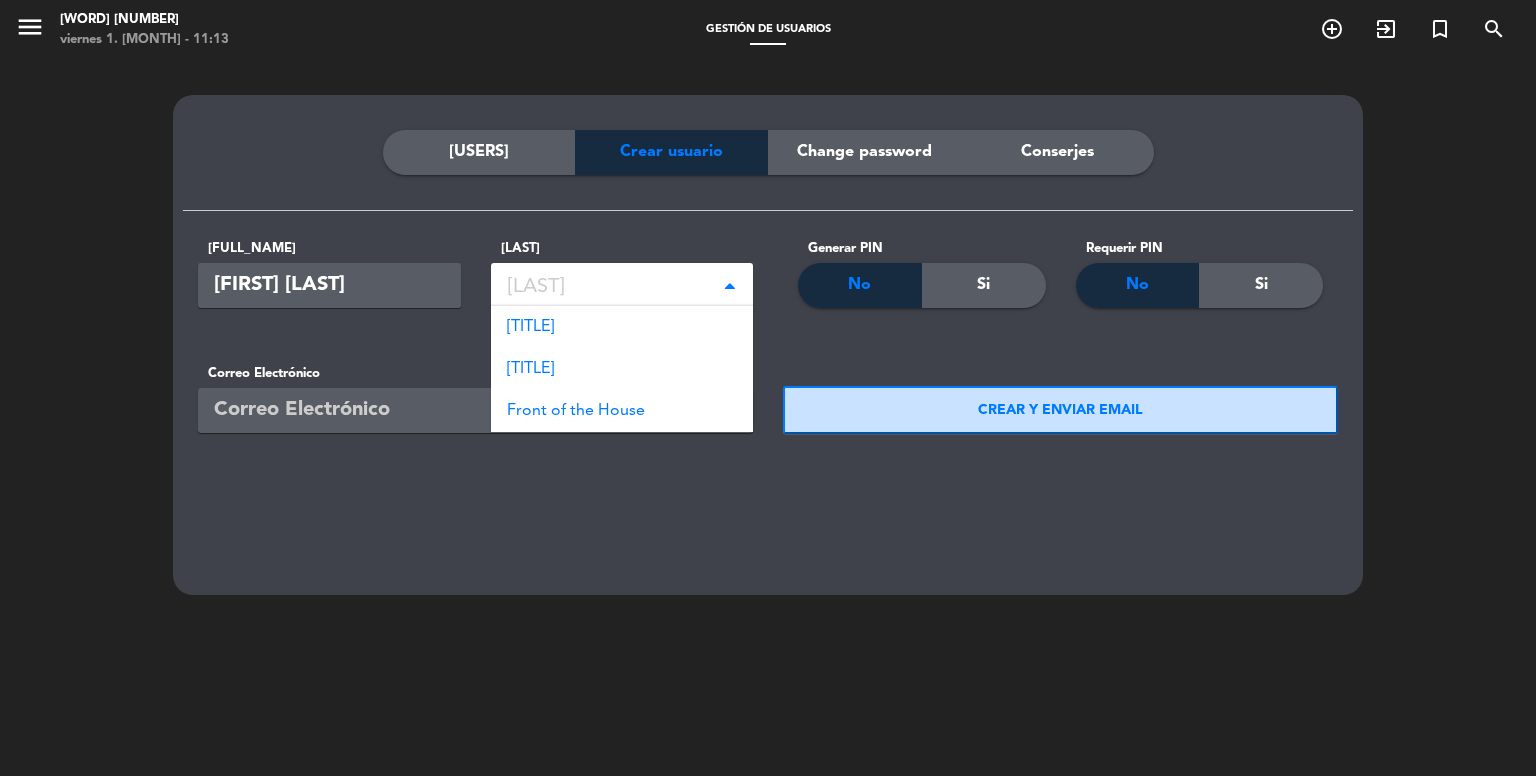 click on "[LAST]" at bounding box center (626, 287) 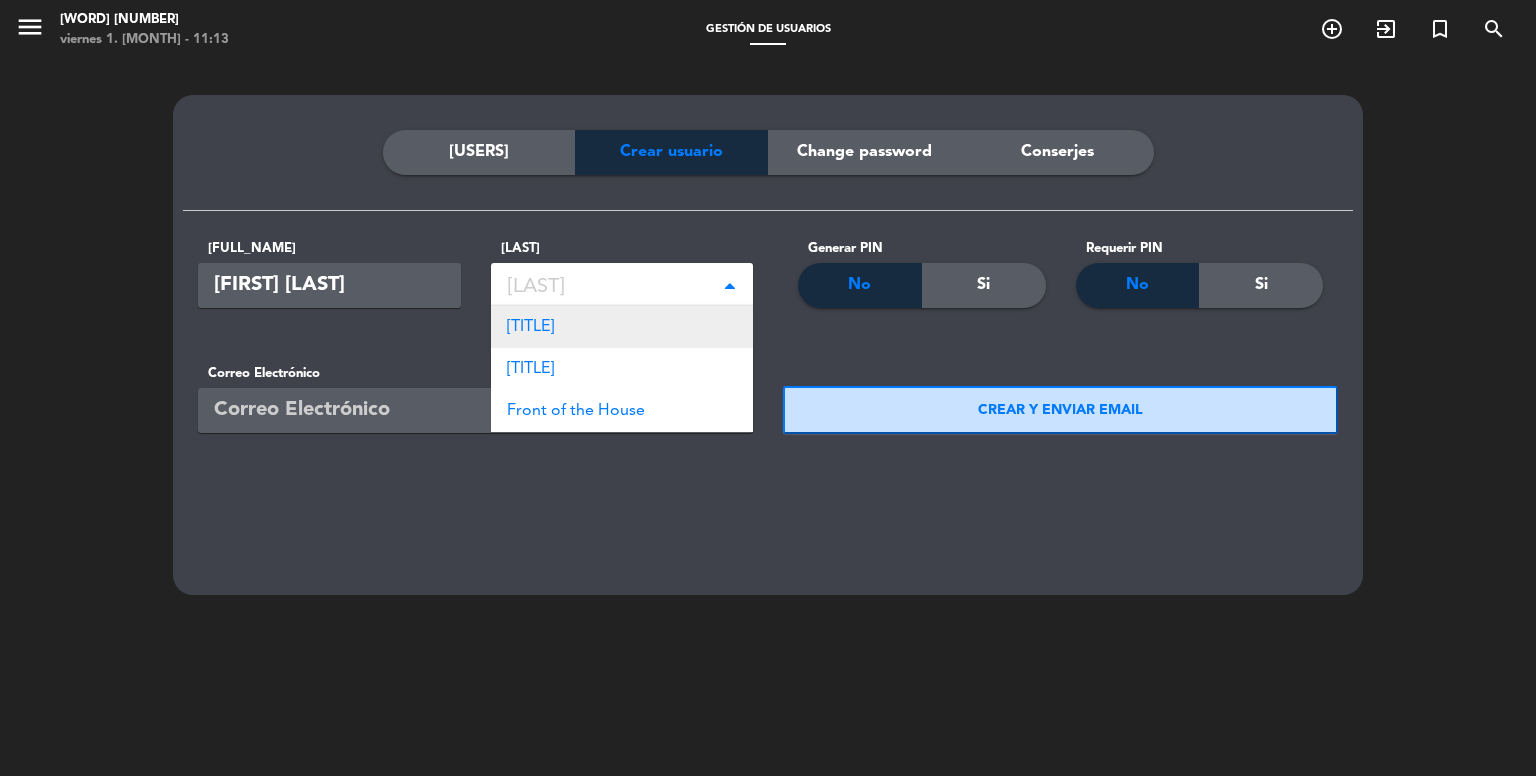 click on "[TITLE]" at bounding box center (530, 327) 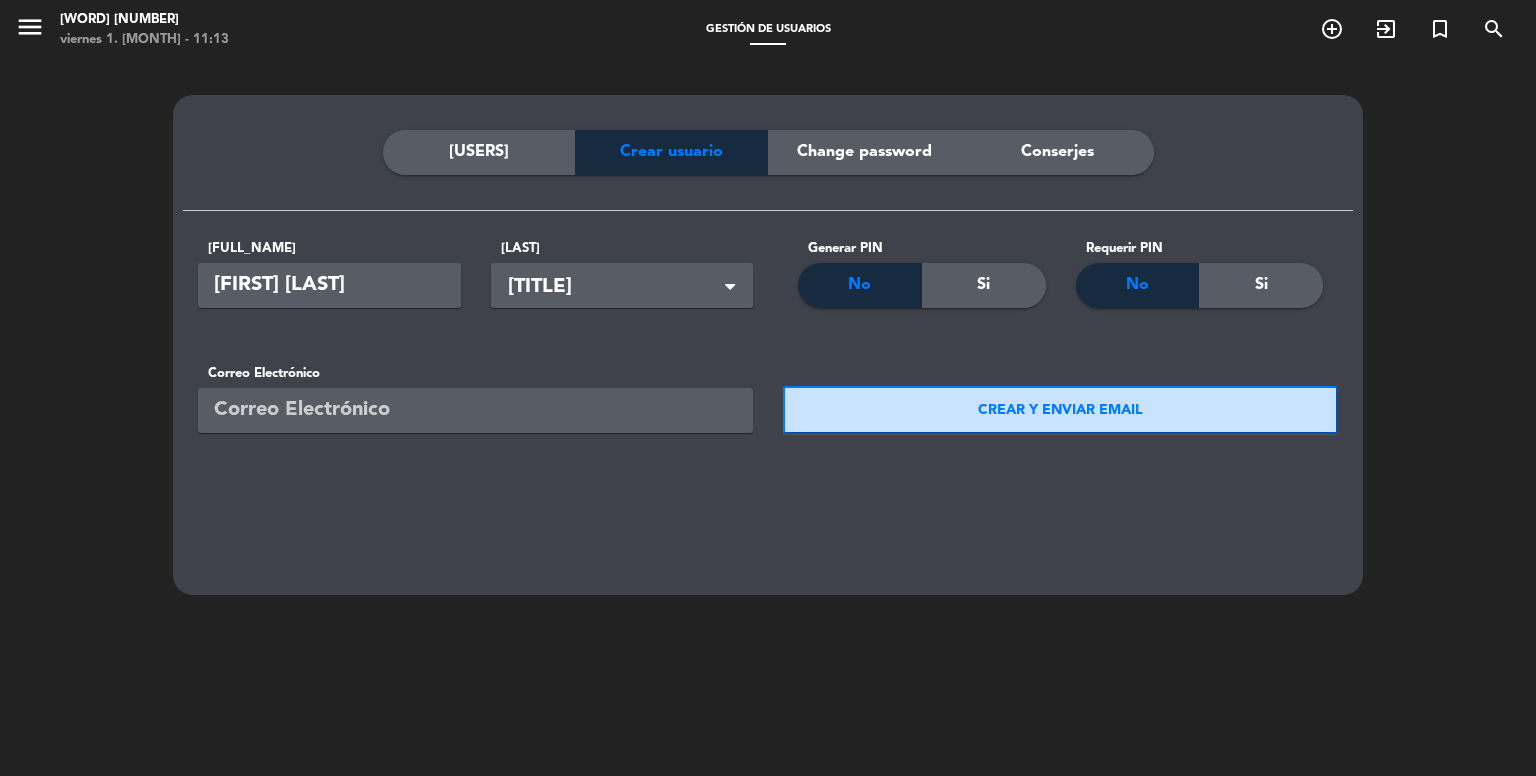 click on "Si" at bounding box center [983, 285] 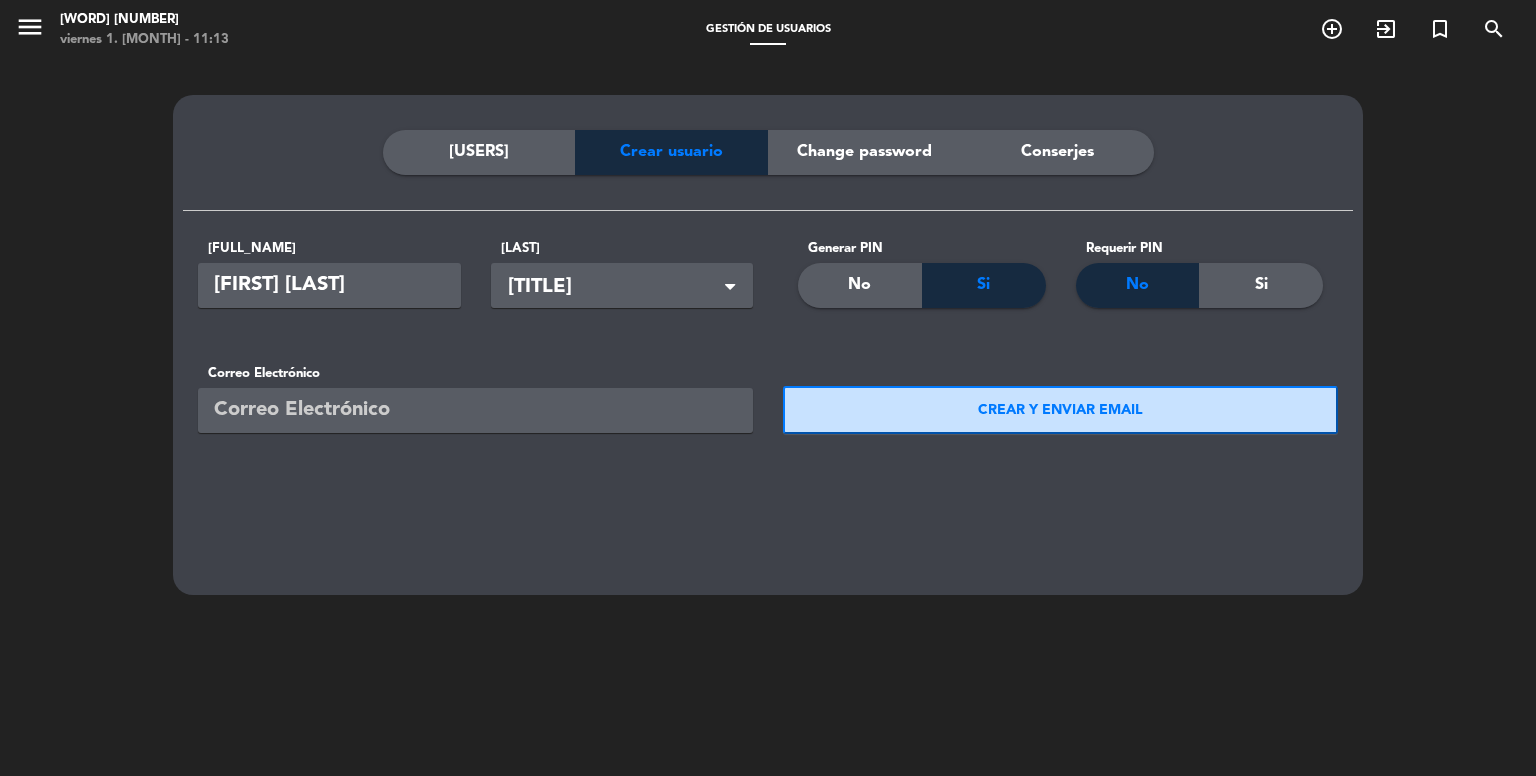 click on "Si" at bounding box center (1261, 285) 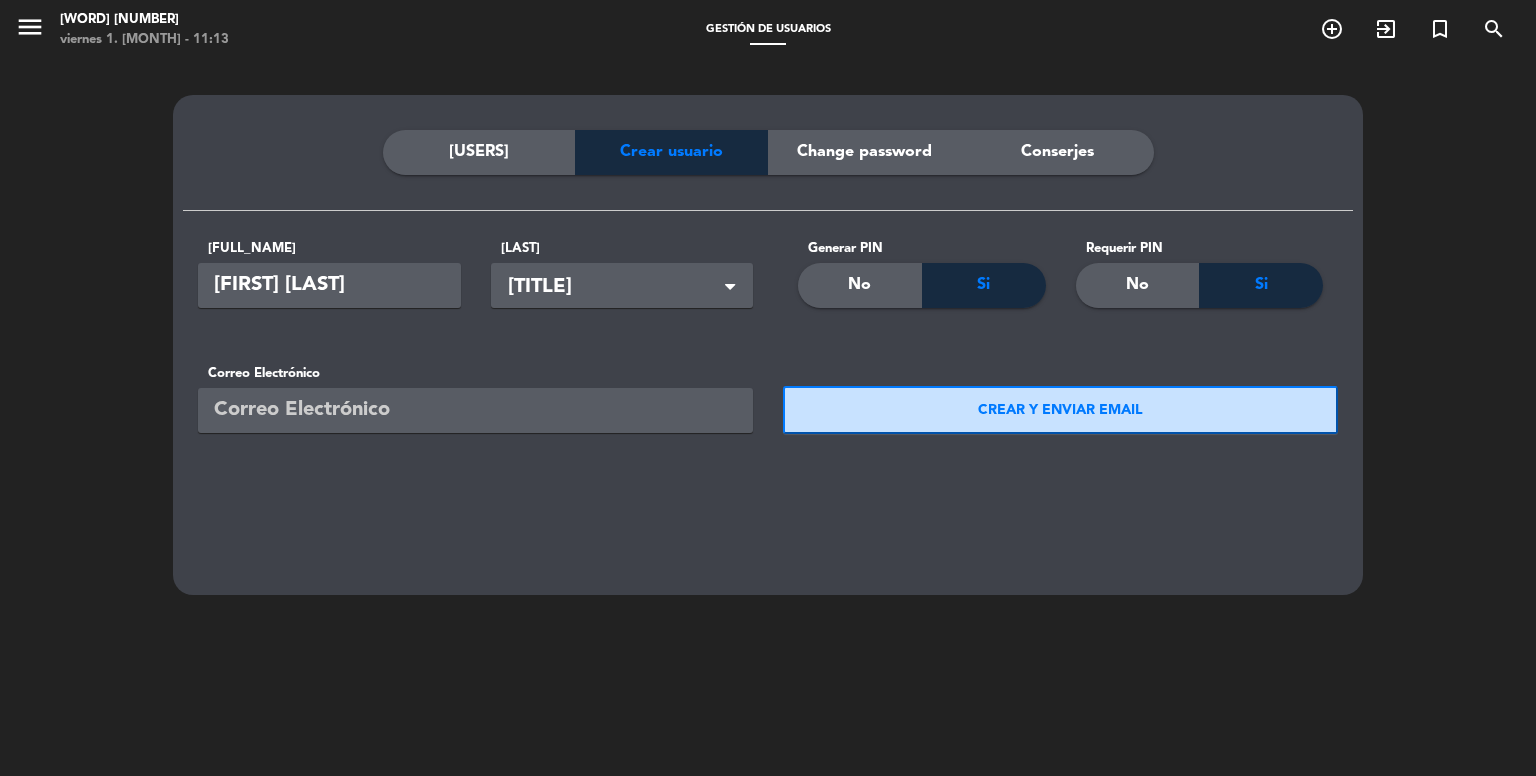 click at bounding box center [475, 410] 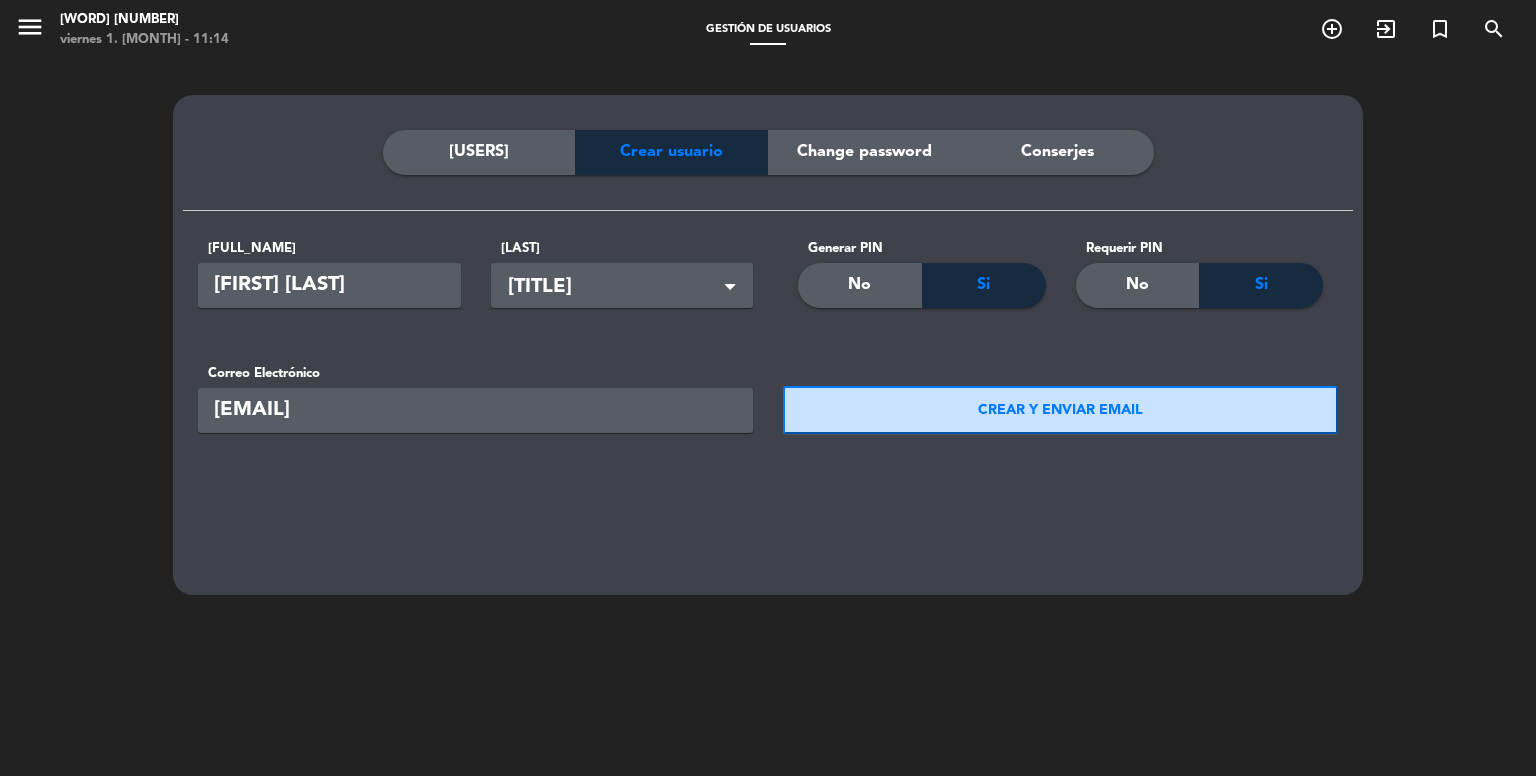 type on "[EMAIL]" 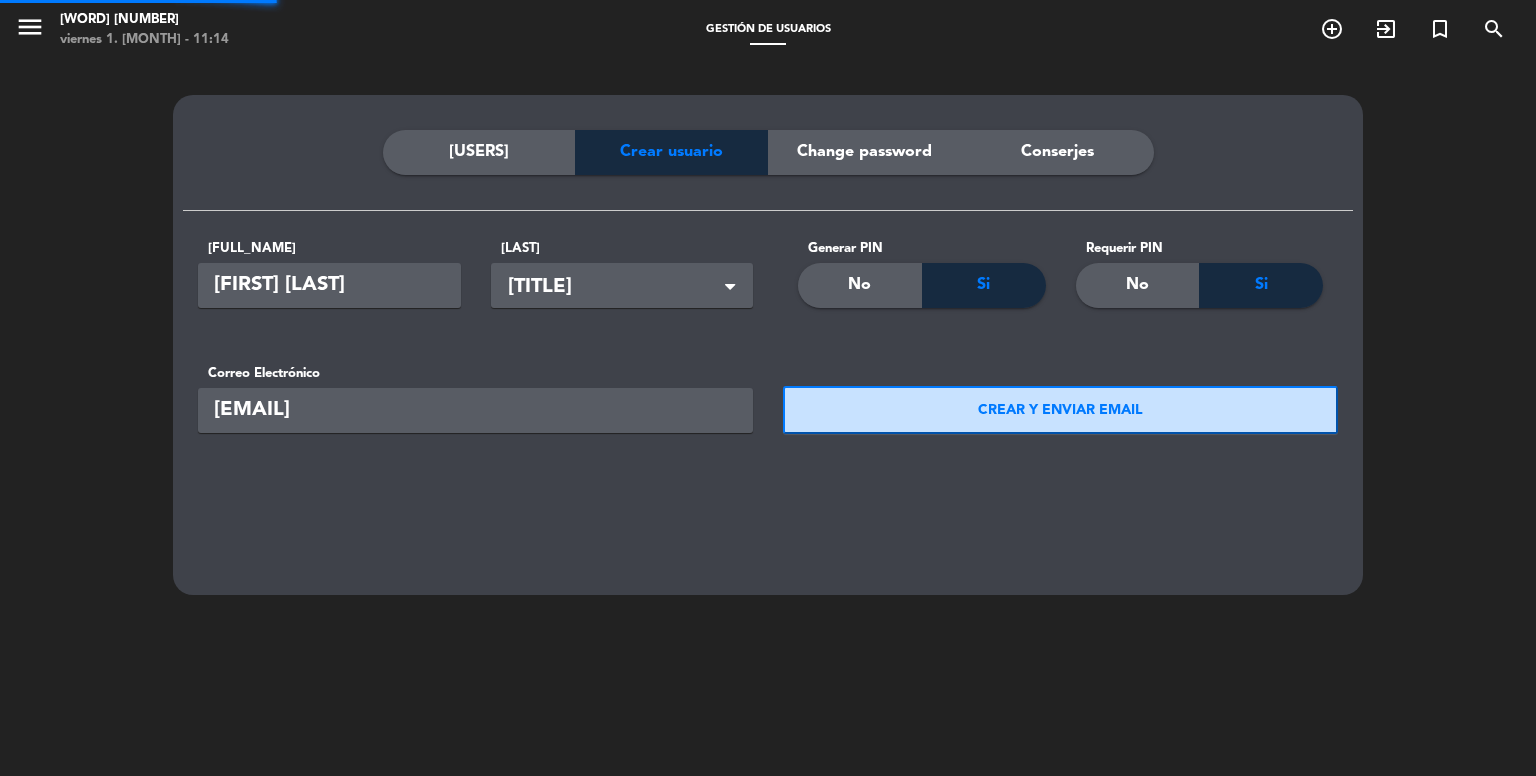 type 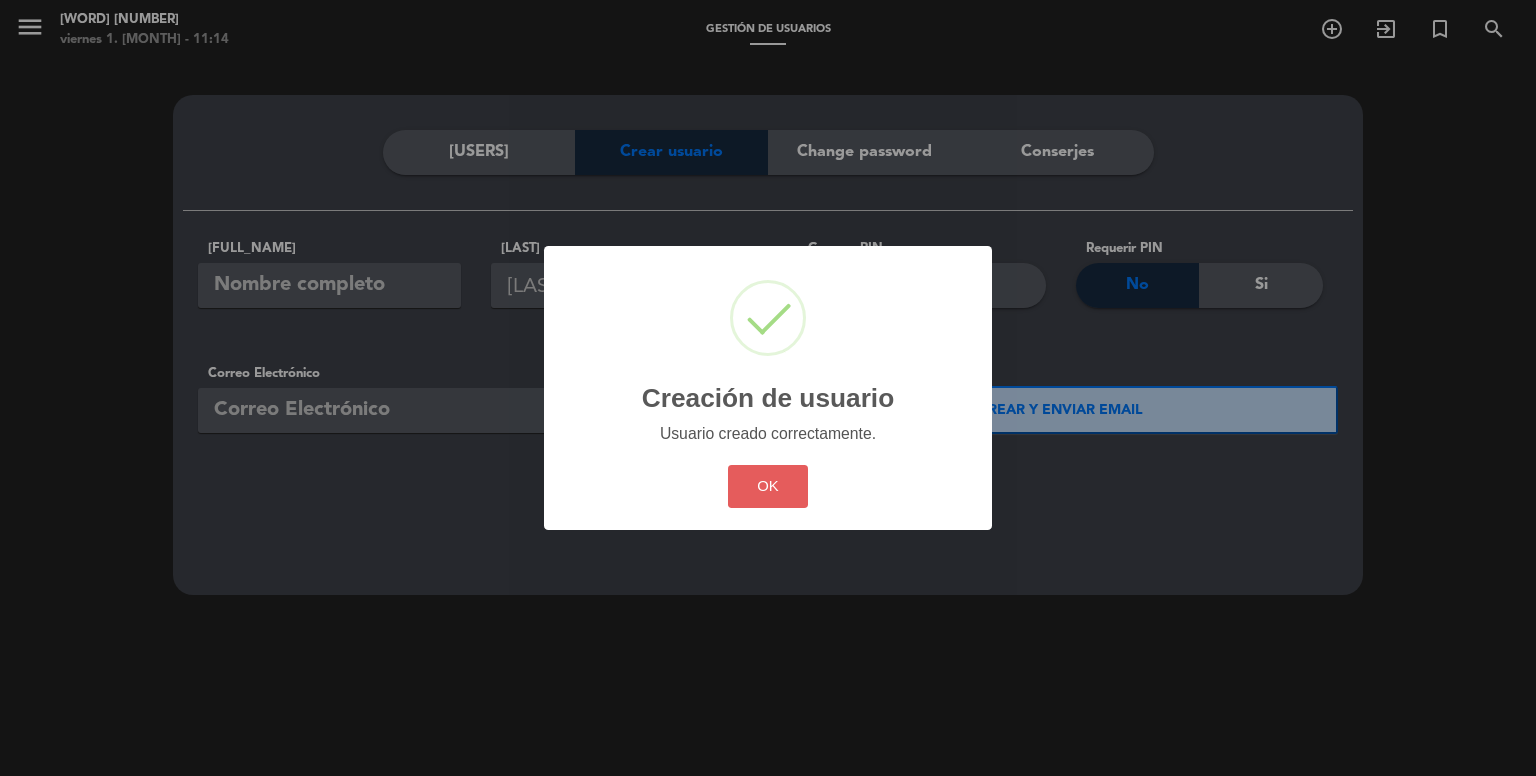 click on "OK" at bounding box center (768, 486) 